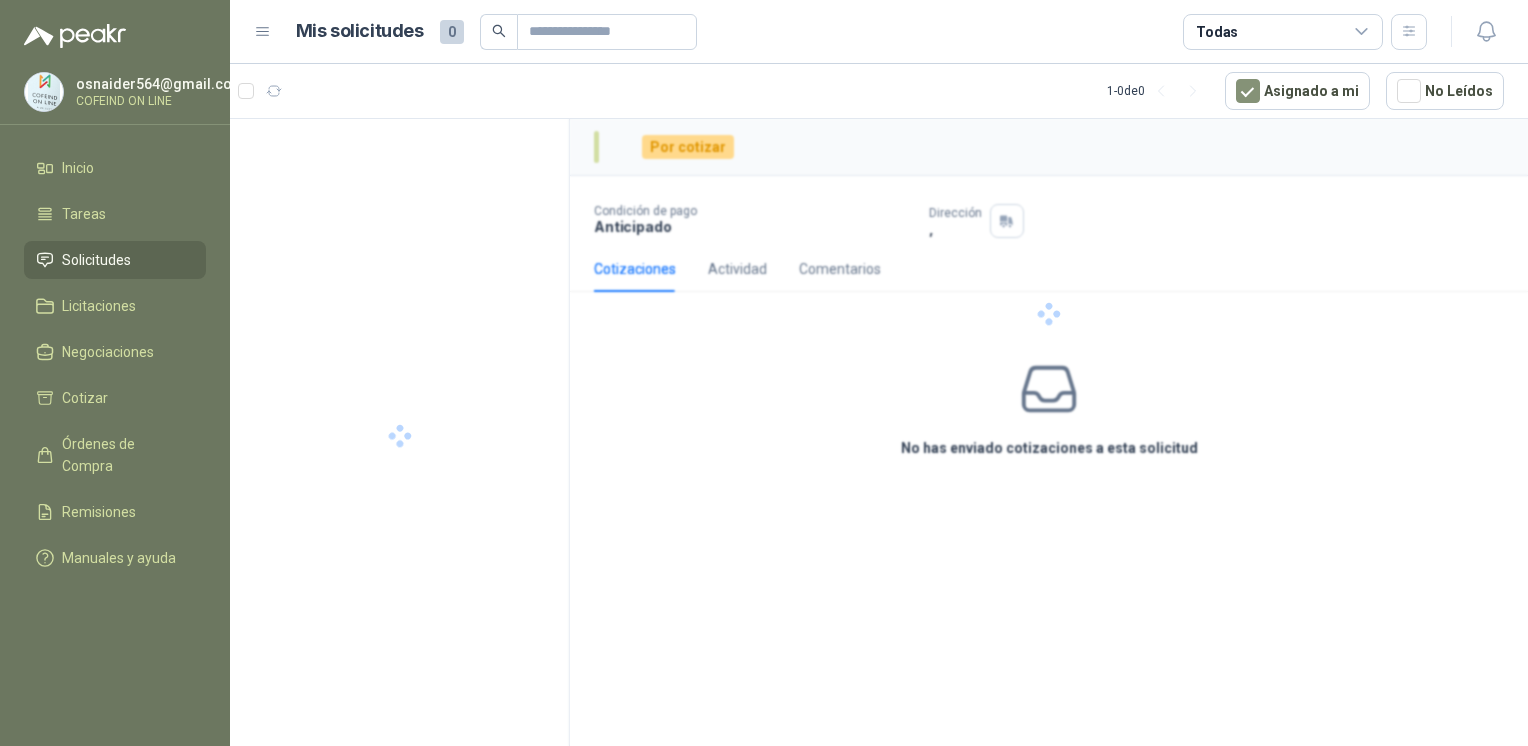 scroll, scrollTop: 0, scrollLeft: 0, axis: both 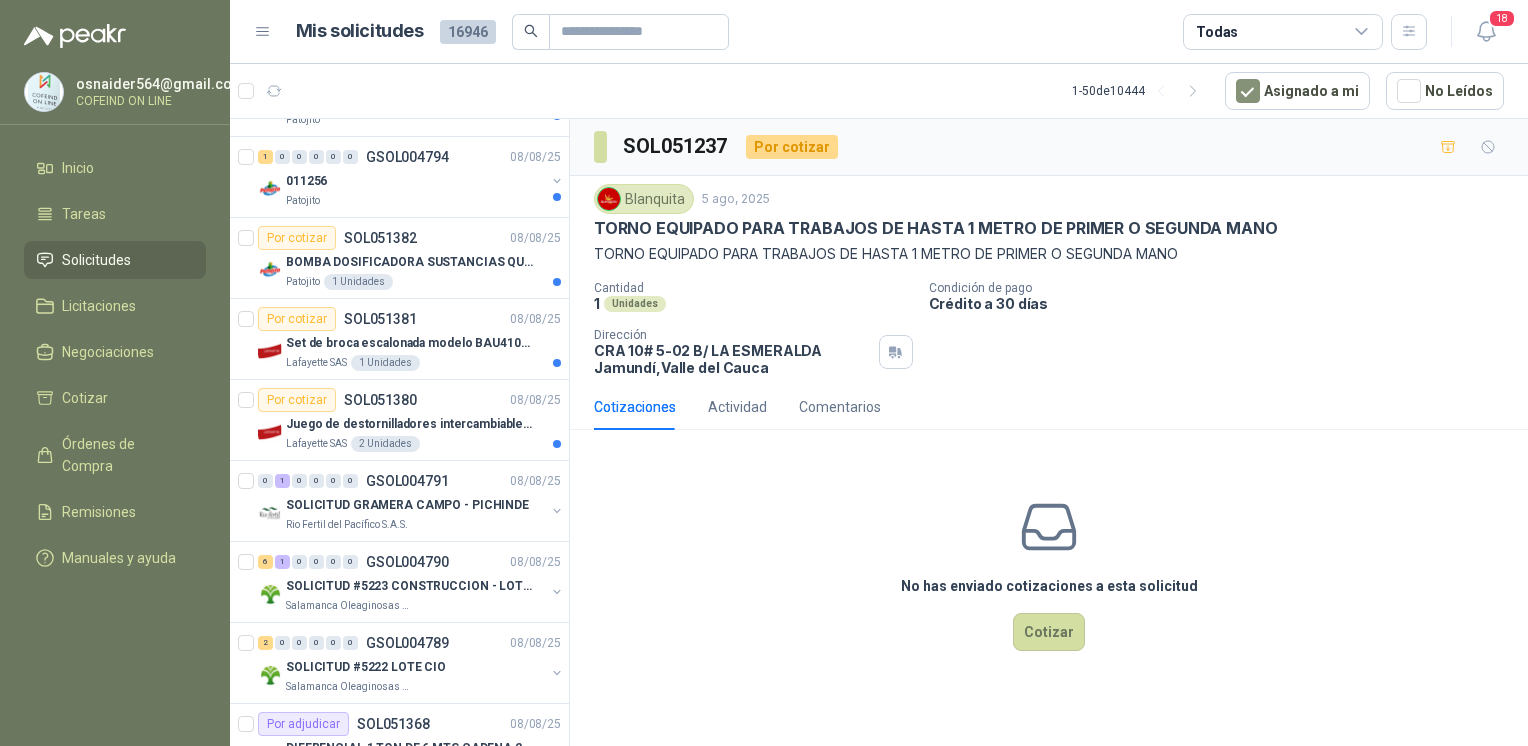 click on "Lafayette SAS 2   Unidades" at bounding box center [423, 444] 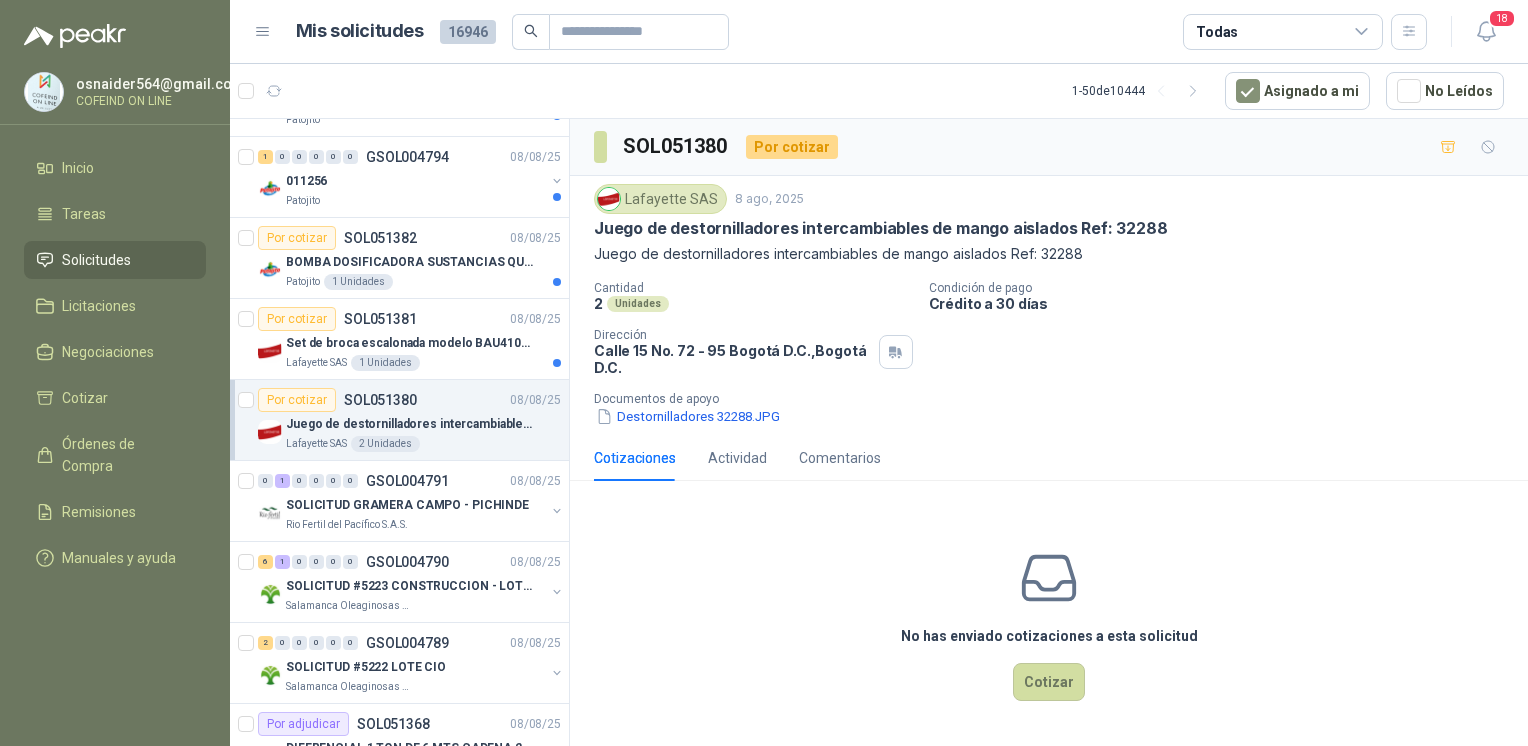 click 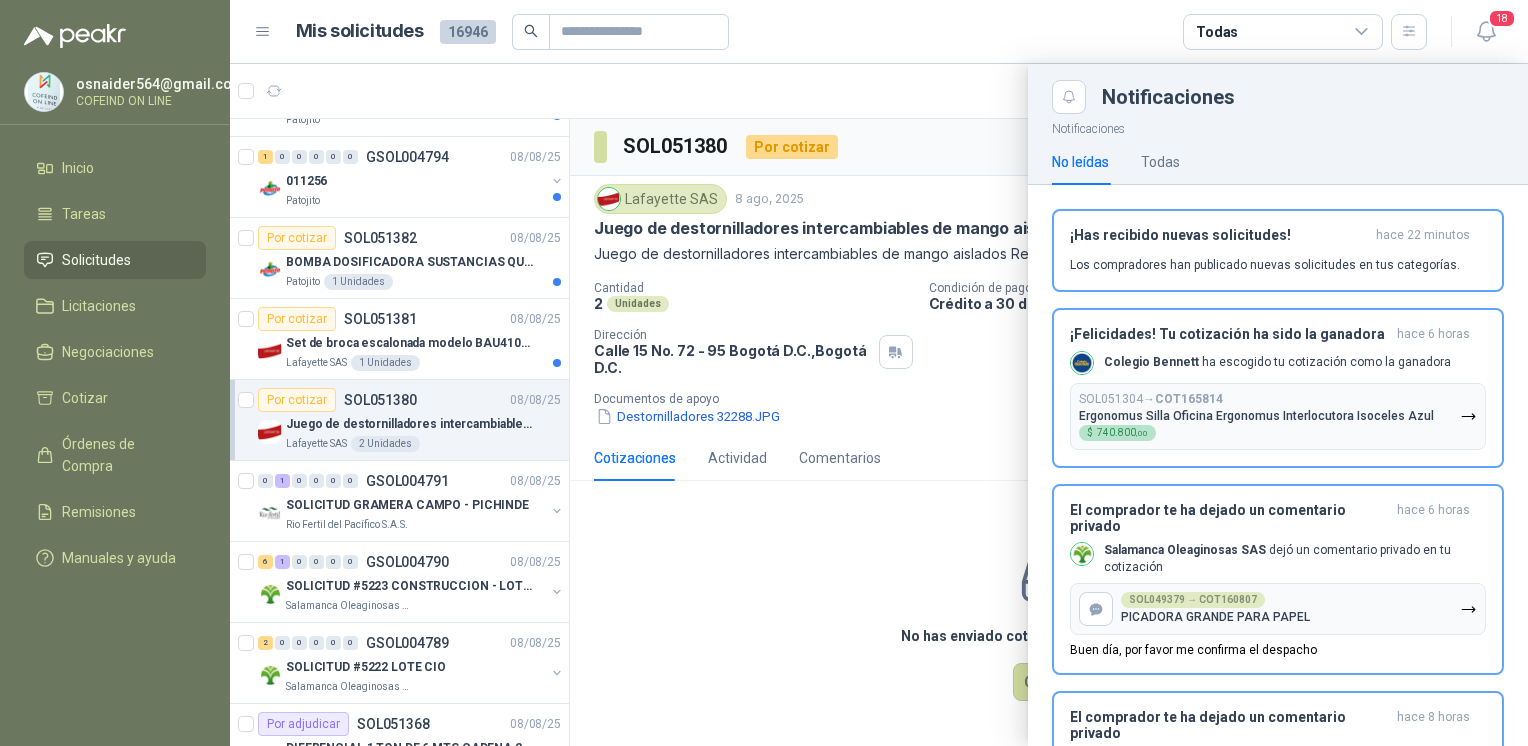 click at bounding box center [879, 405] 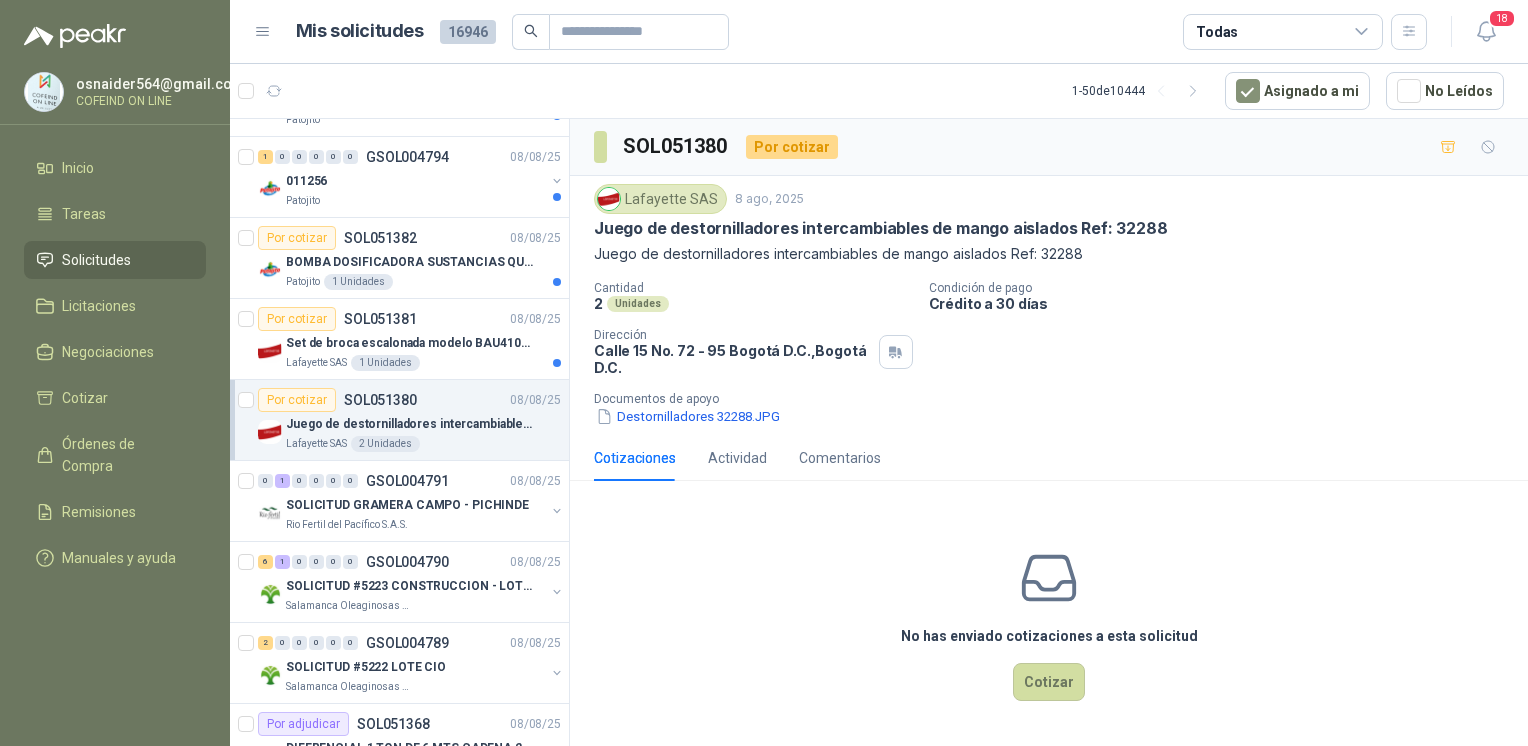 click on "Destornilladores 32288.JPG" at bounding box center [688, 416] 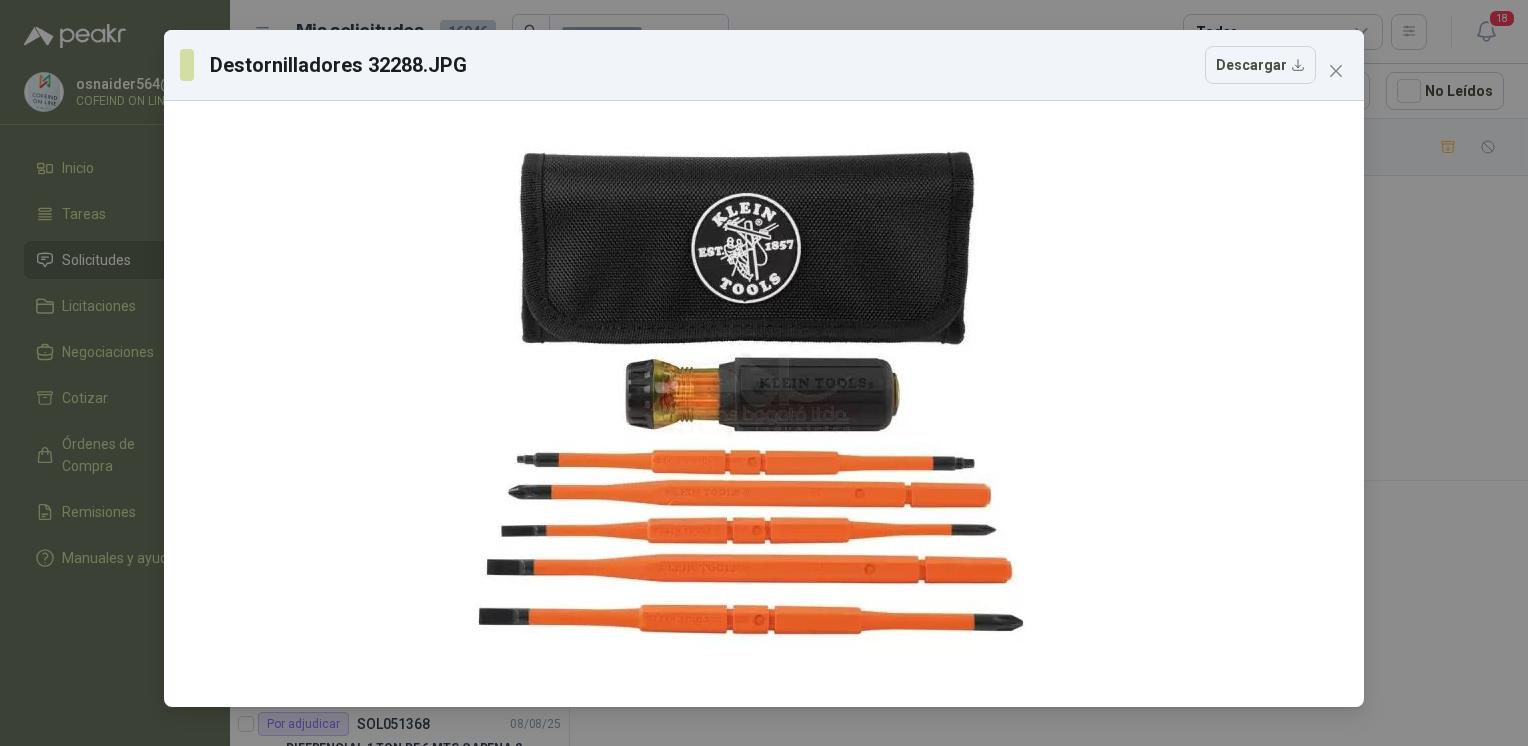 click on "Destornilladores 32288.JPG   Descargar" at bounding box center [764, 373] 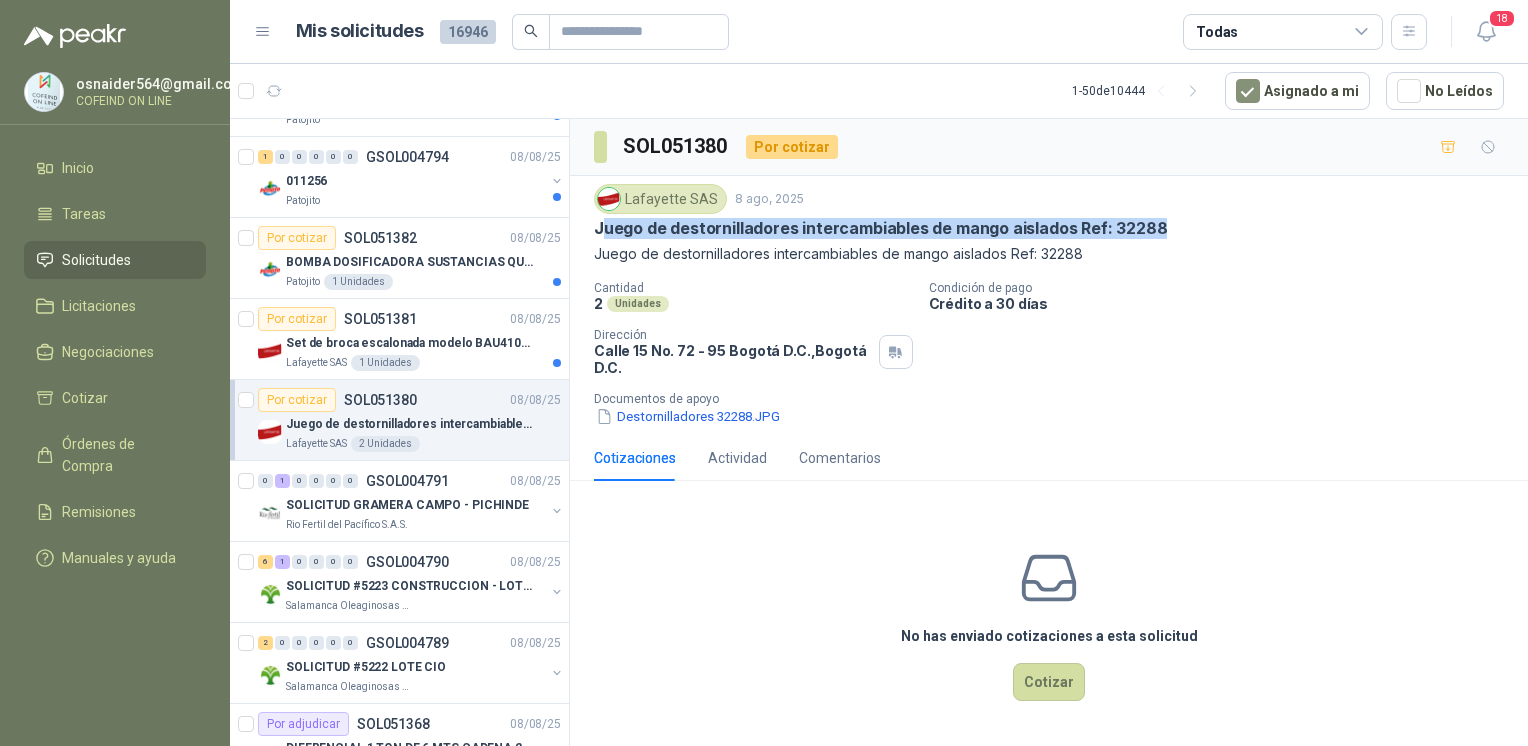 drag, startPoint x: 600, startPoint y: 227, endPoint x: 1171, endPoint y: 228, distance: 571.00085 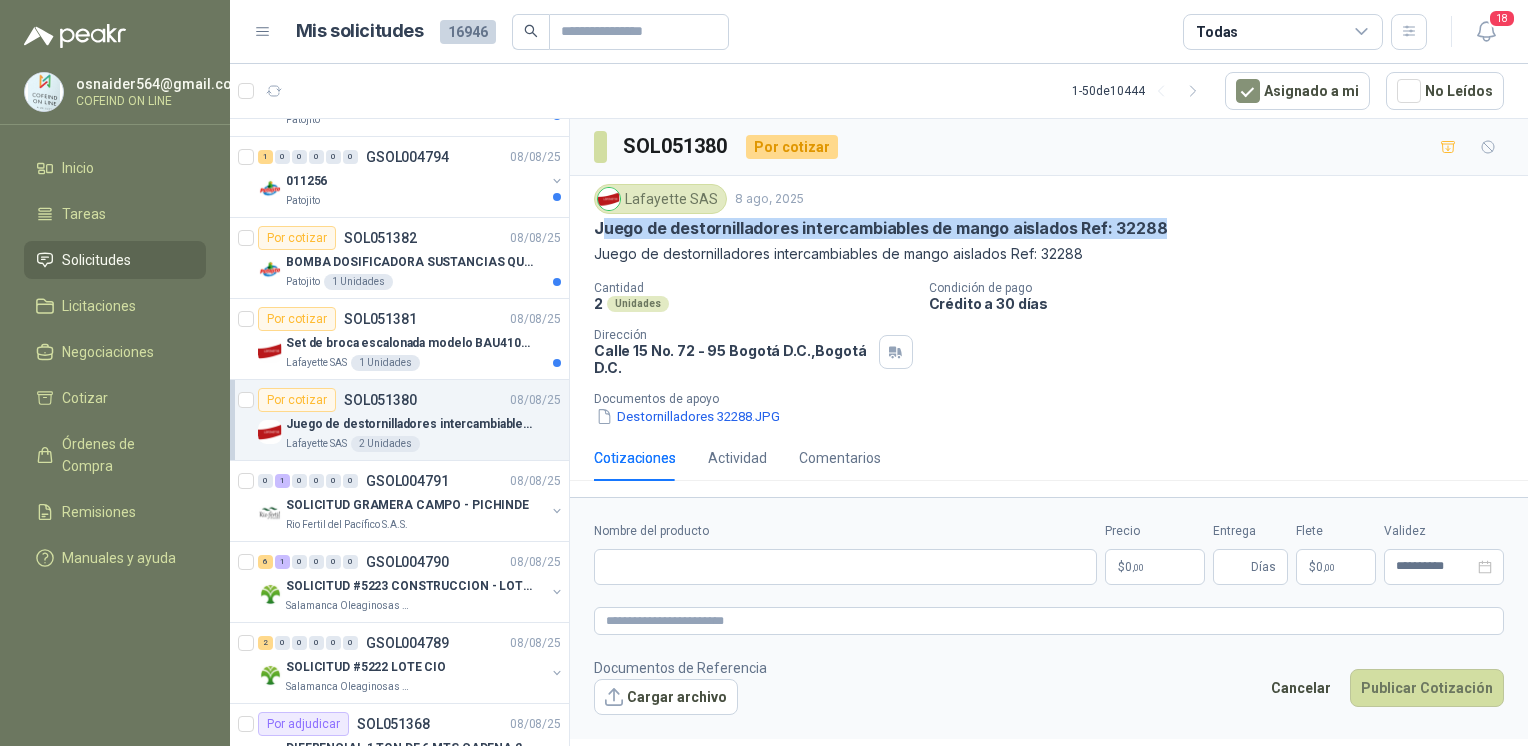 type 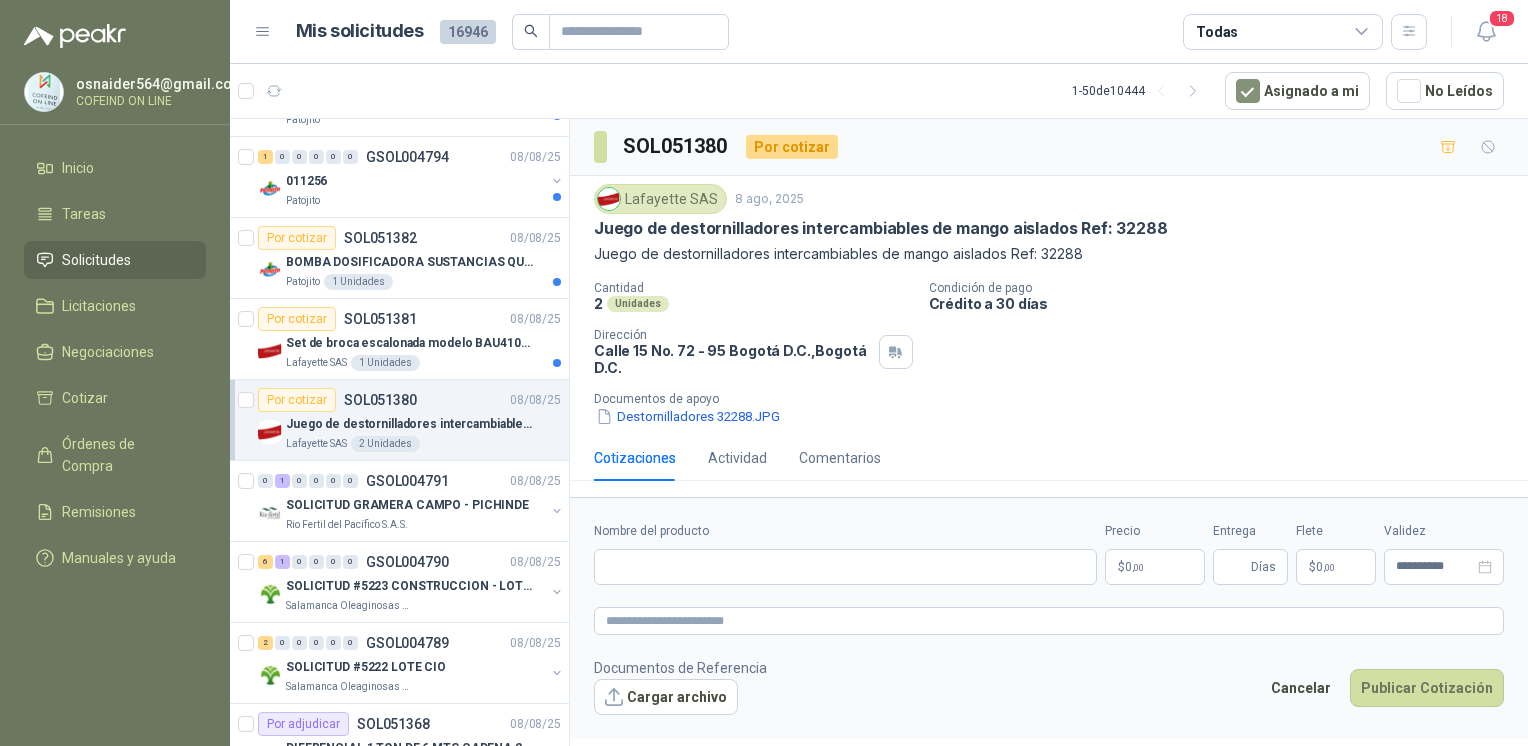 click on "Nombre del producto" at bounding box center [845, 553] 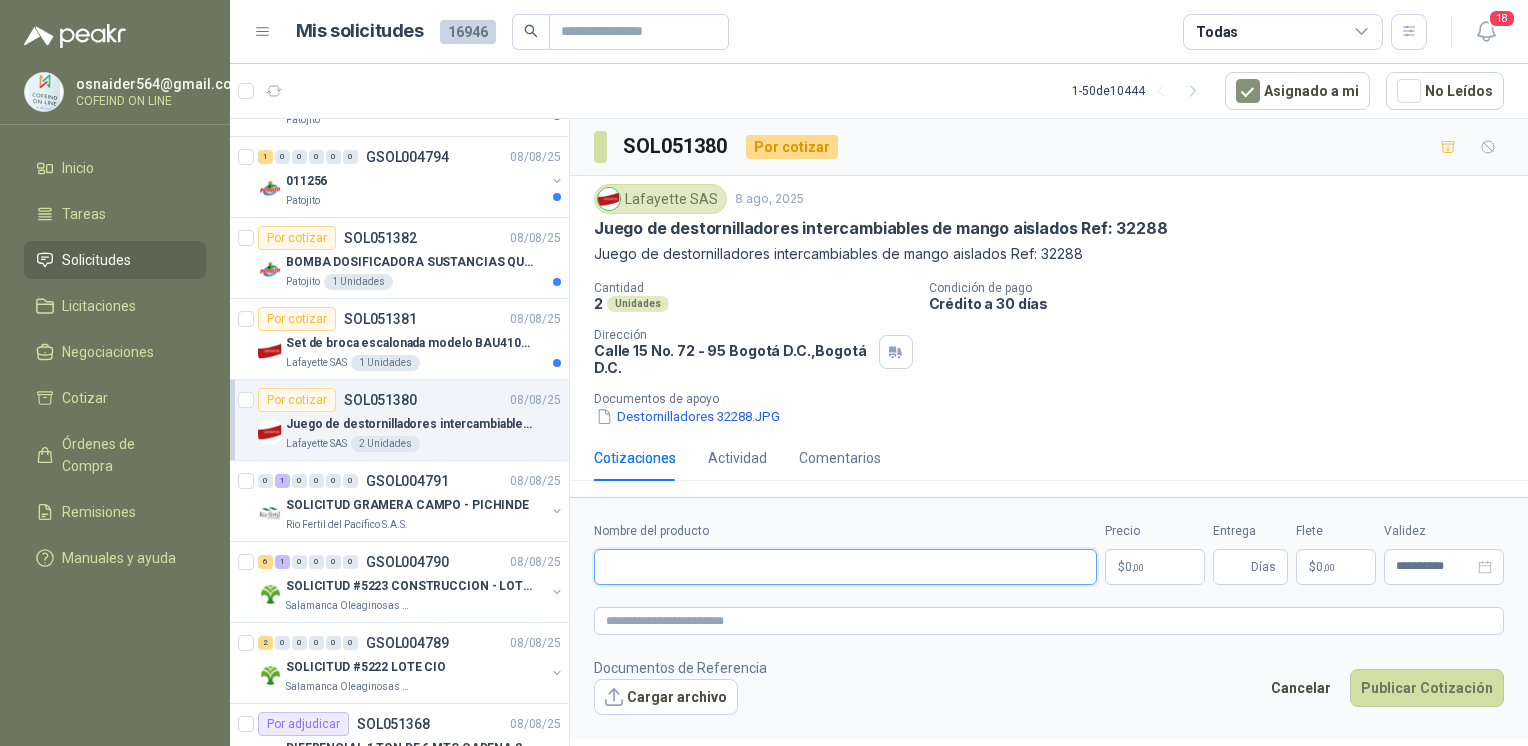 click on "Nombre del producto" at bounding box center [845, 567] 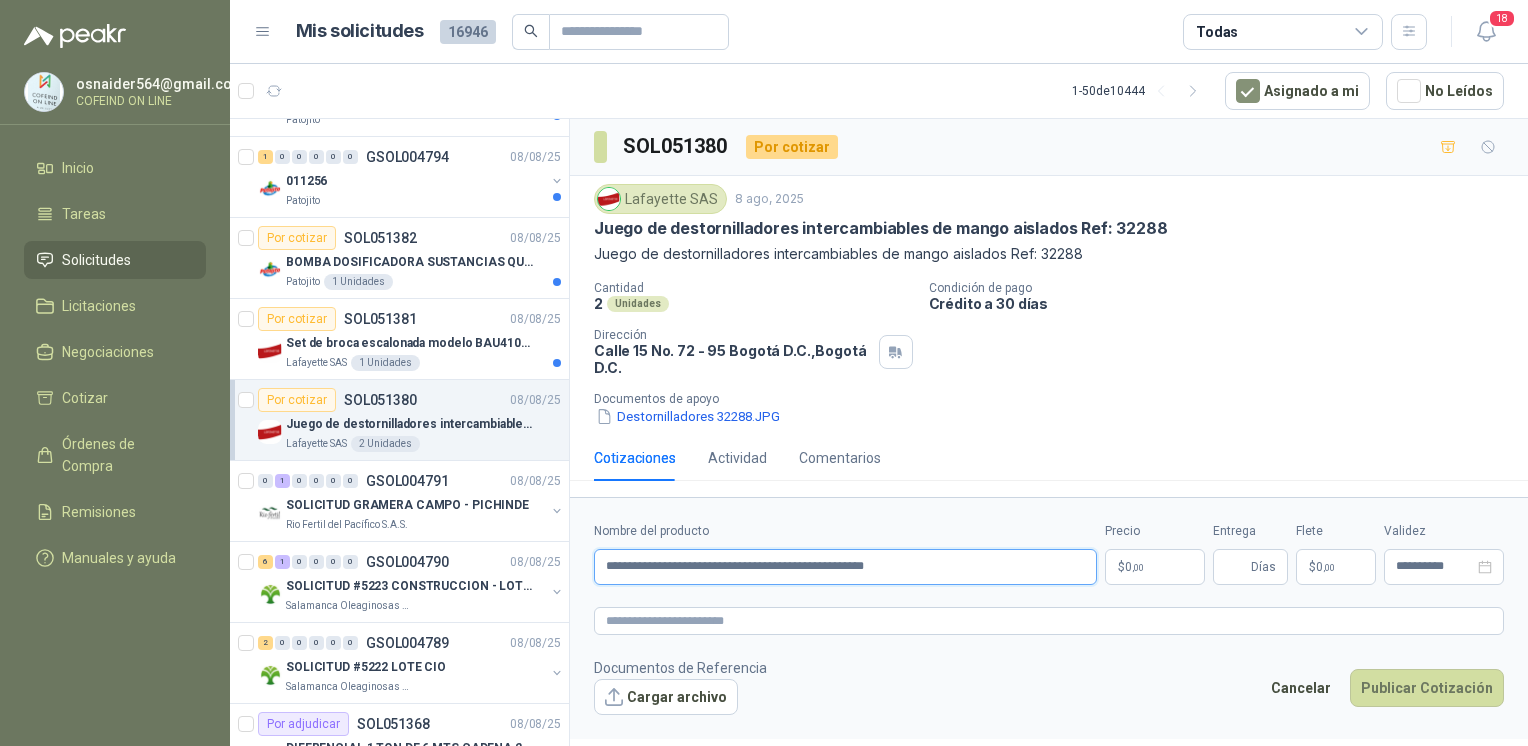 type on "**********" 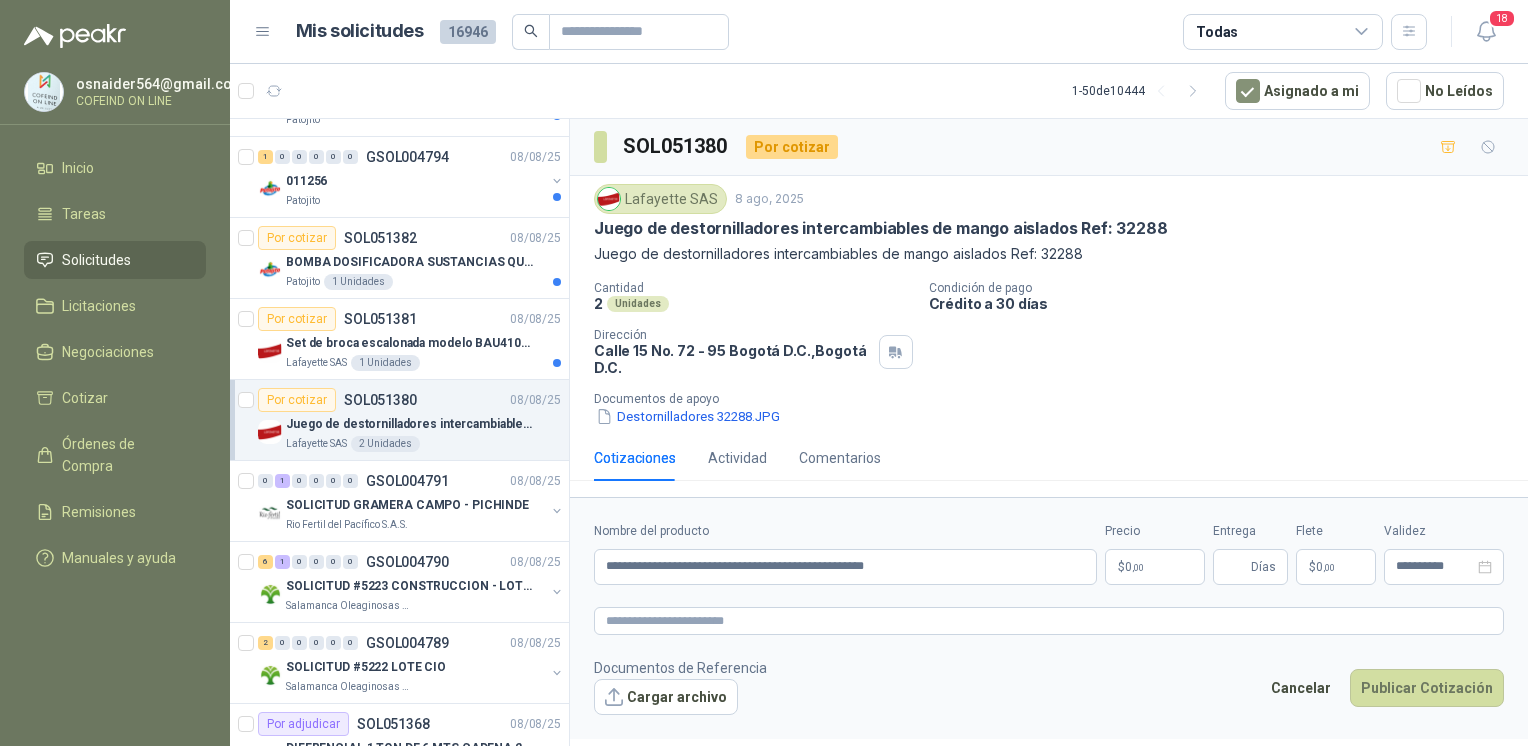 click on "Cargar archivo" at bounding box center [666, 697] 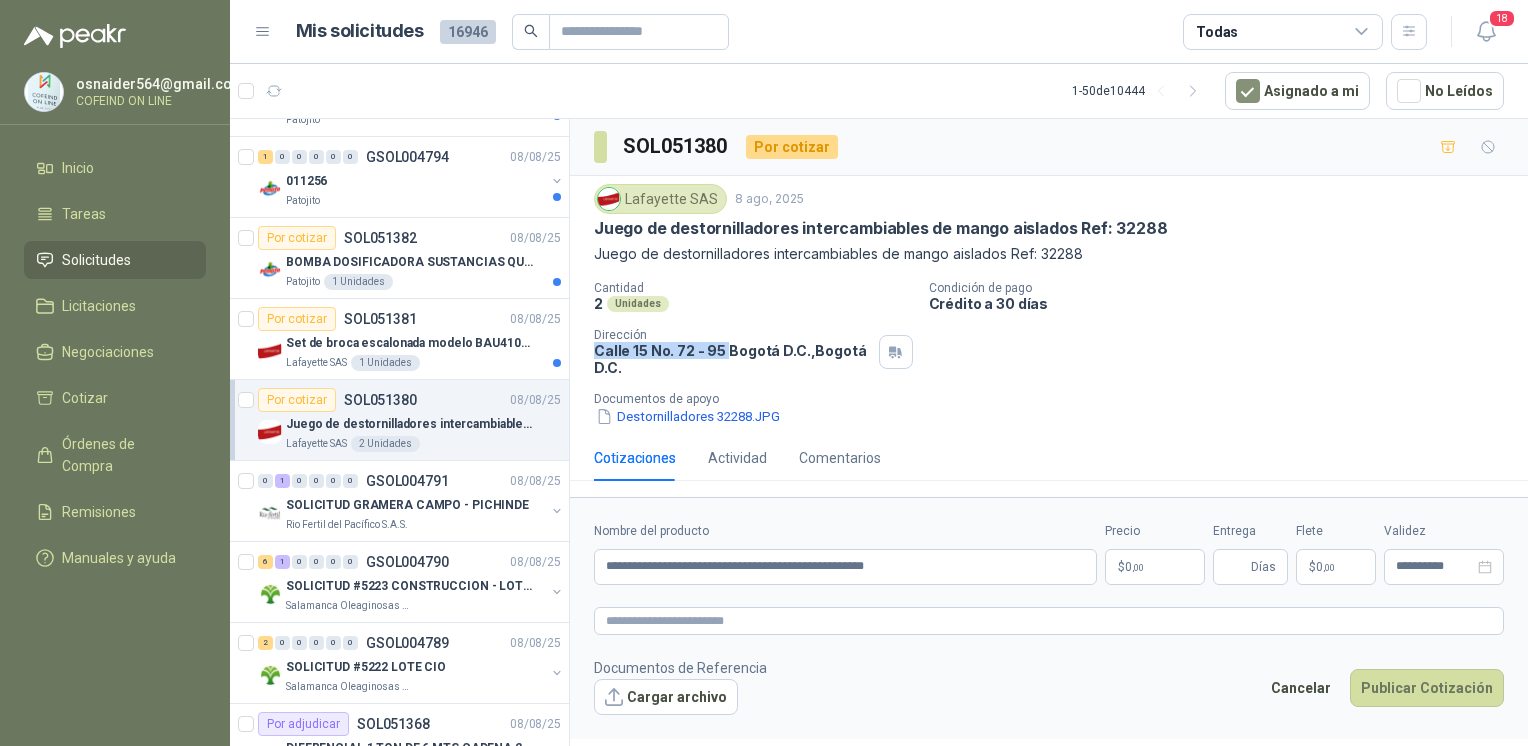 drag, startPoint x: 631, startPoint y: 355, endPoint x: 725, endPoint y: 350, distance: 94.13288 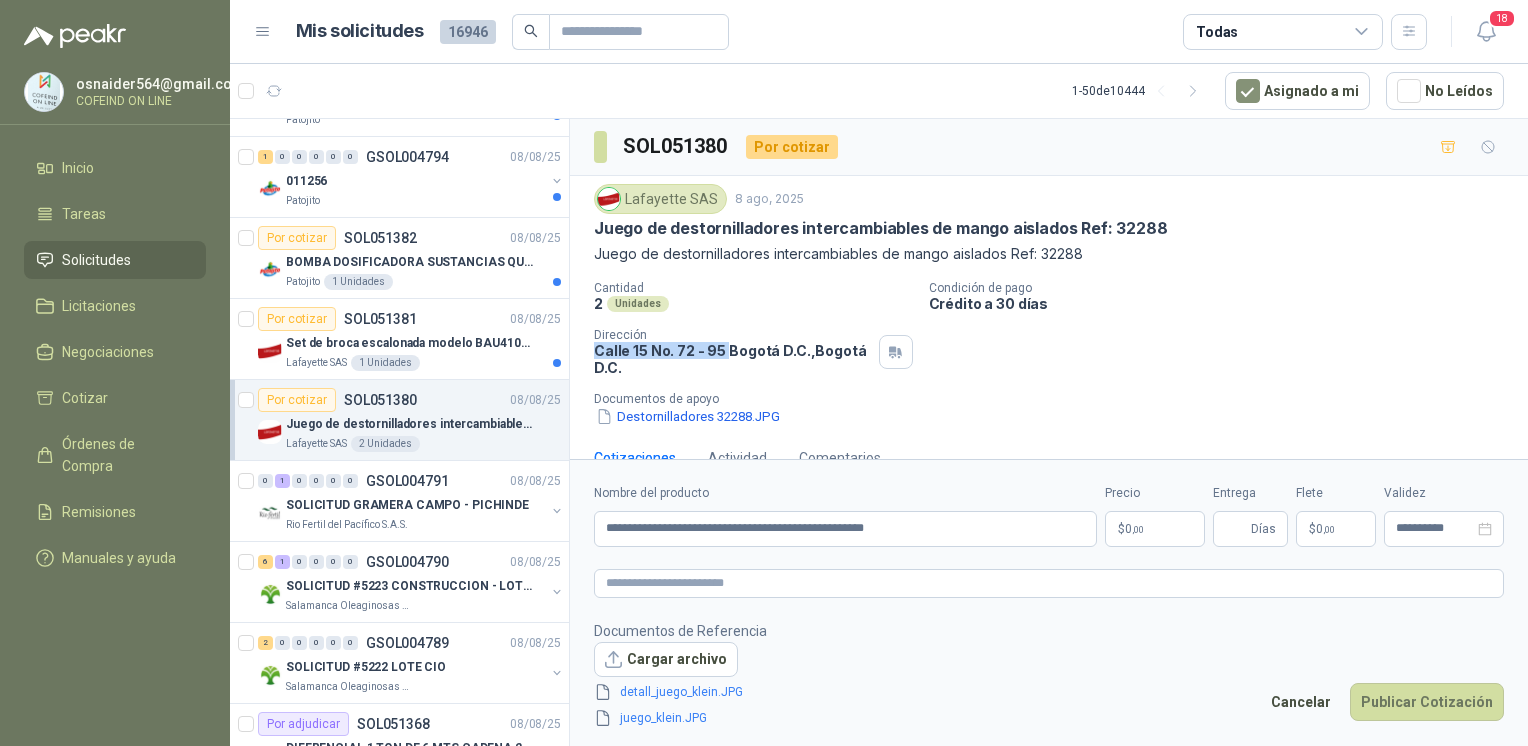 click on "[EMAIL]   COFEIND ON LINE   Inicio   Tareas   Solicitudes   Licitaciones   Negociaciones   Cotizar   Órdenes de Compra   Remisiones   Manuales y ayuda Mis solicitudes 16946 Todas 18 1 - 50  de  10444 Asignado a mi No Leídos Por cotizar SOL051399 [DATE]   KBL12750 batería kaise tipo AGM: 12V 75Ah Caracol TV 1   Unidades 1   0   0   0   0   0   GSOL004795 [DATE]   011254 [PERSON]   1   0   0   0   0   0   GSOL004792 [DATE]   011255 [PERSON]   13   0   0   0   0   0   GSOL004793 [DATE]   011250 [PERSON]   1   0   0   0   0   0   GSOL004794 [DATE]   011256 [PERSON]   Por cotizar SOL051382 [DATE]   BOMBA DOSIFICADORA SUSTANCIAS QUIMICAS [PERSON] 1   Unidades Por cotizar SOL051381 [DATE]   Set de broca escalonada modelo BAU410119 Lafayette SAS 1   Unidades Por cotizar SOL051380 [DATE]   Juego de destornilladores intercambiables de mango aislados Ref: 32288 Lafayette SAS 2   Unidades 0   1   0   0   0   0   GSOL004791 [DATE]   SOLICITUD GRAMERA CAMPO - PICHINDE    6   1   0   0   0" at bounding box center (764, 373) 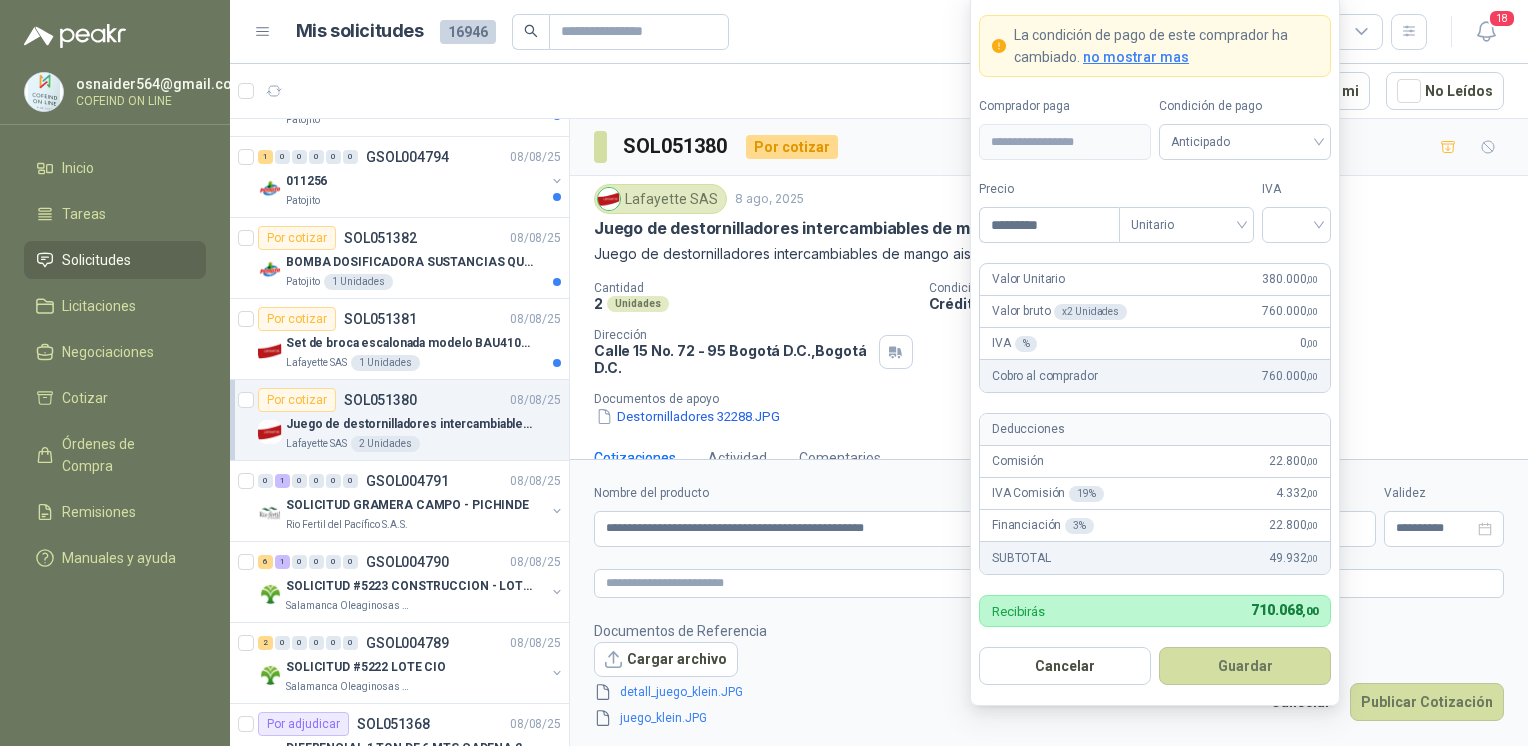 type on "*********" 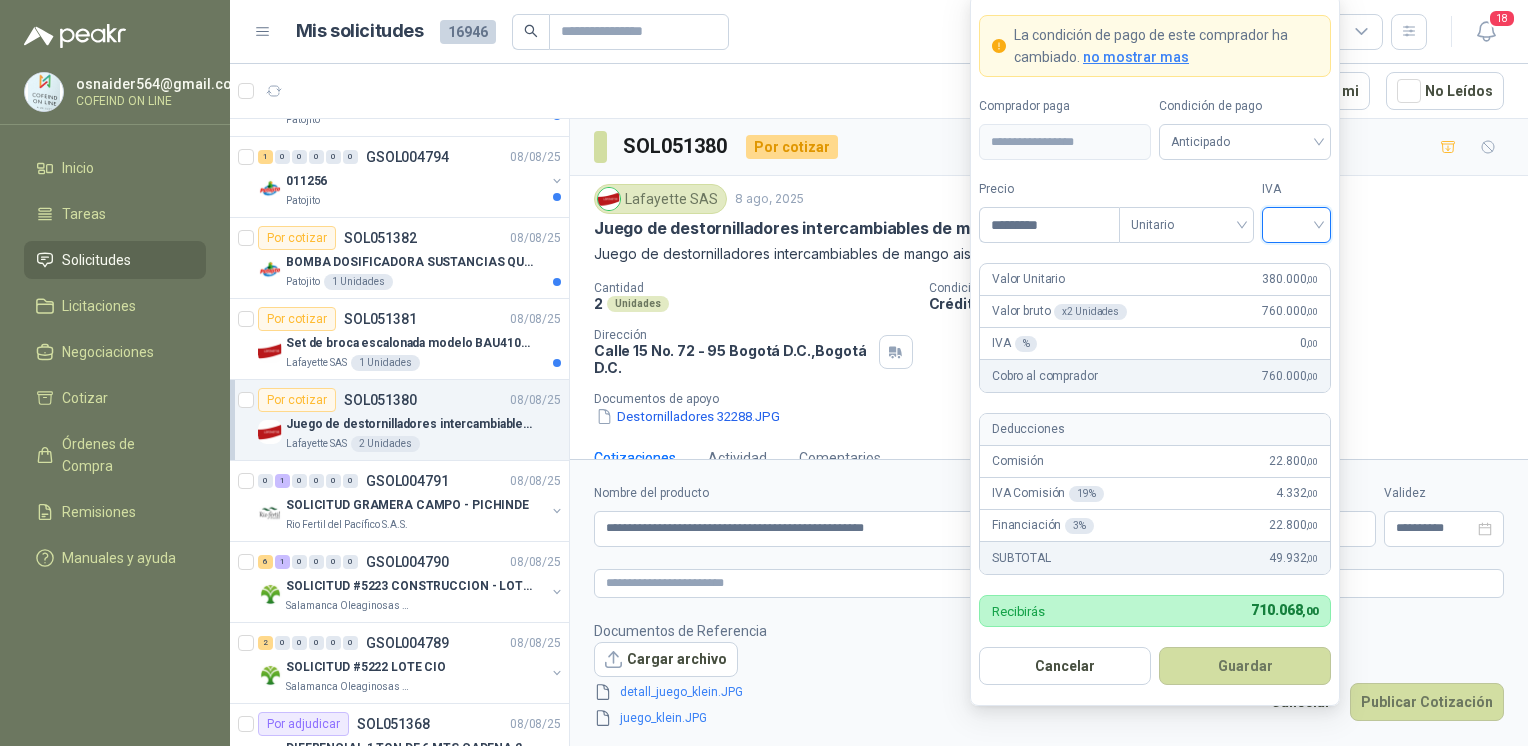 click at bounding box center (1296, 223) 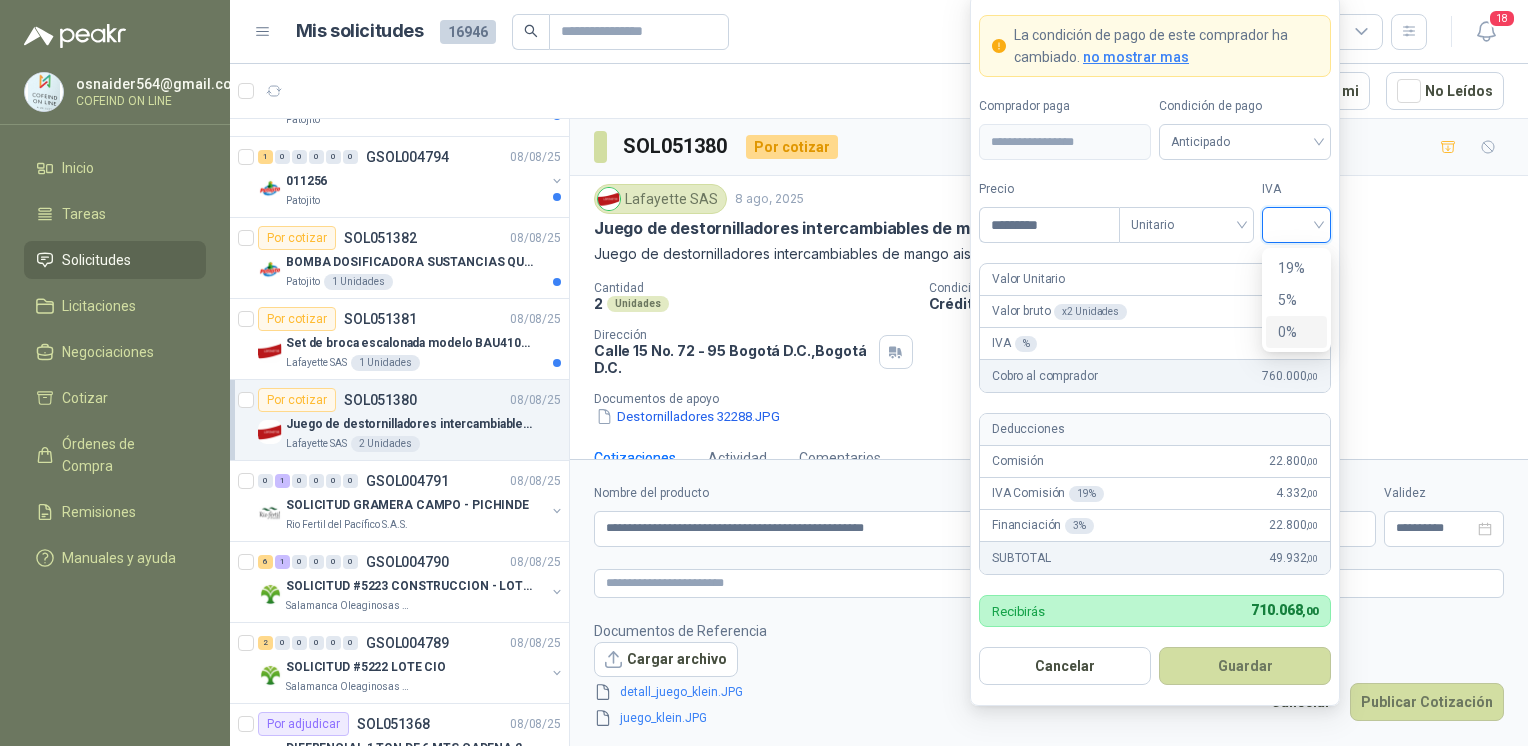 click on "0%" at bounding box center (1296, 332) 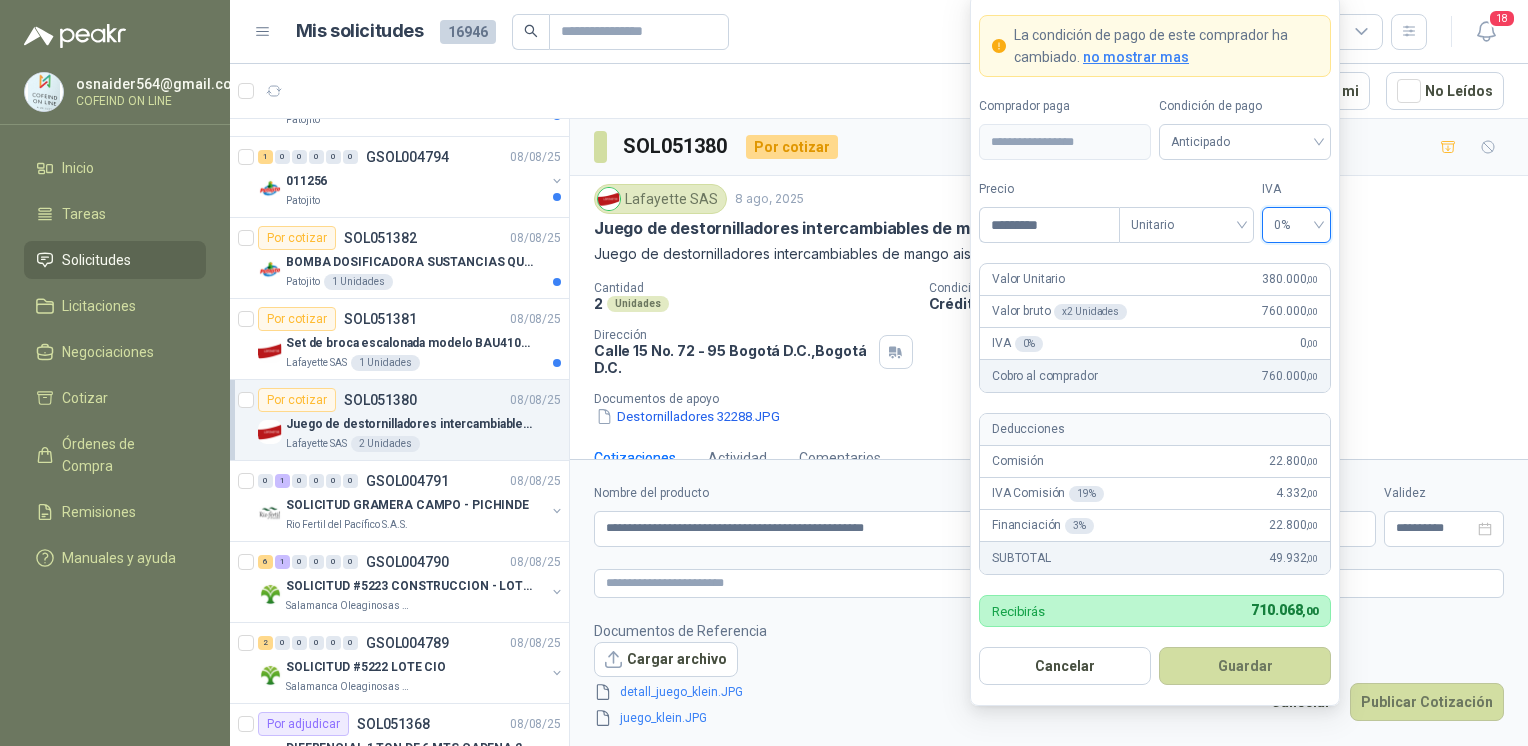 click on "Guardar" at bounding box center [1245, 666] 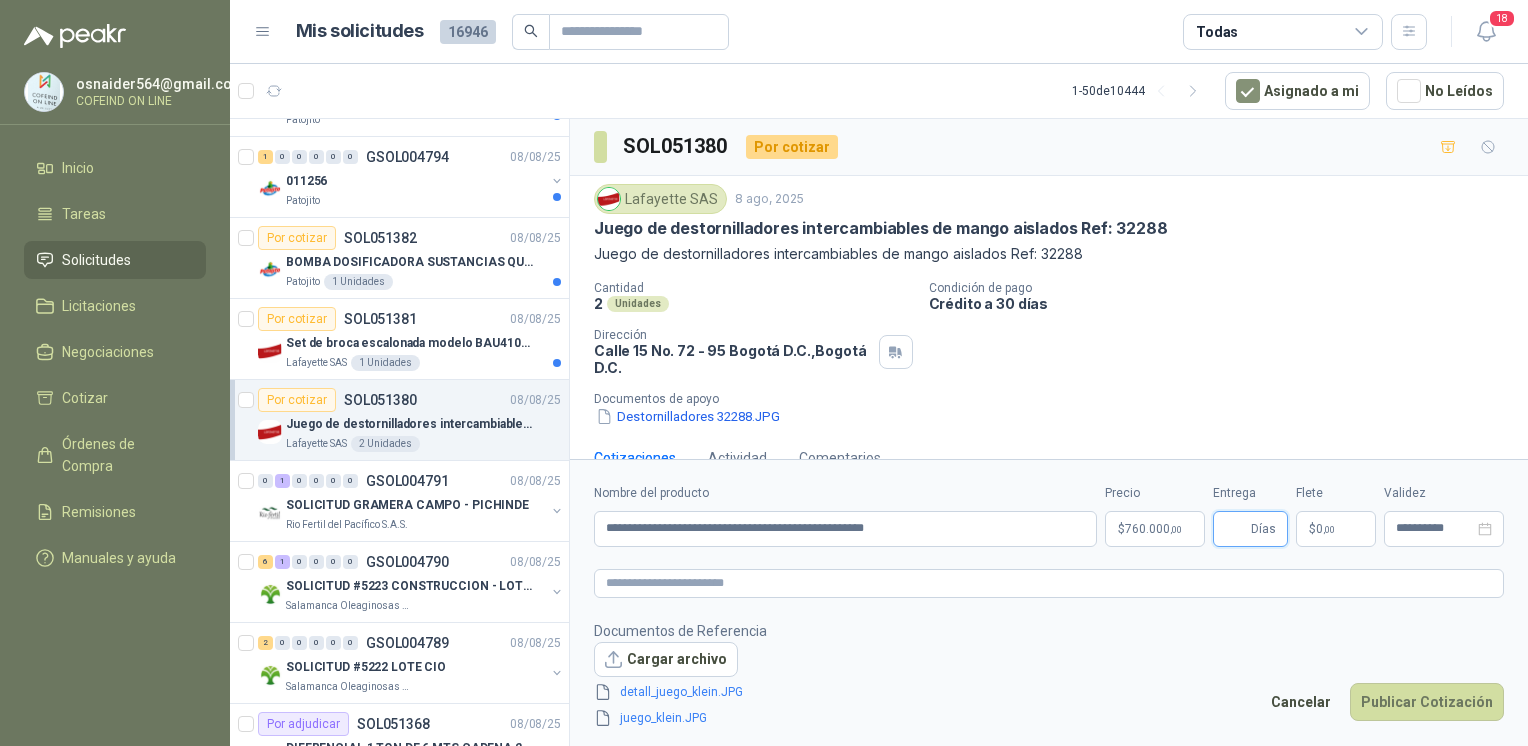 click on "Entrega" at bounding box center [1236, 529] 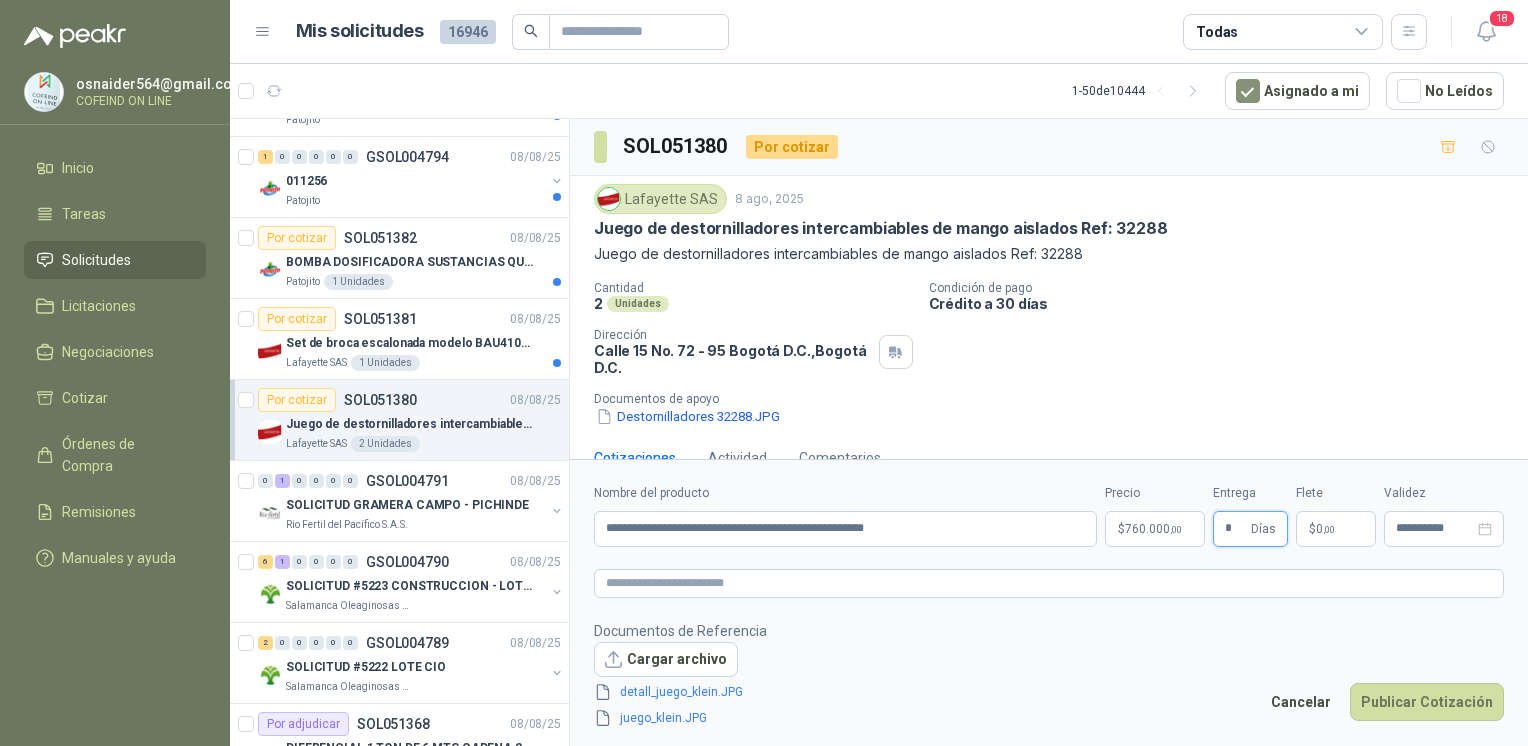 type on "*" 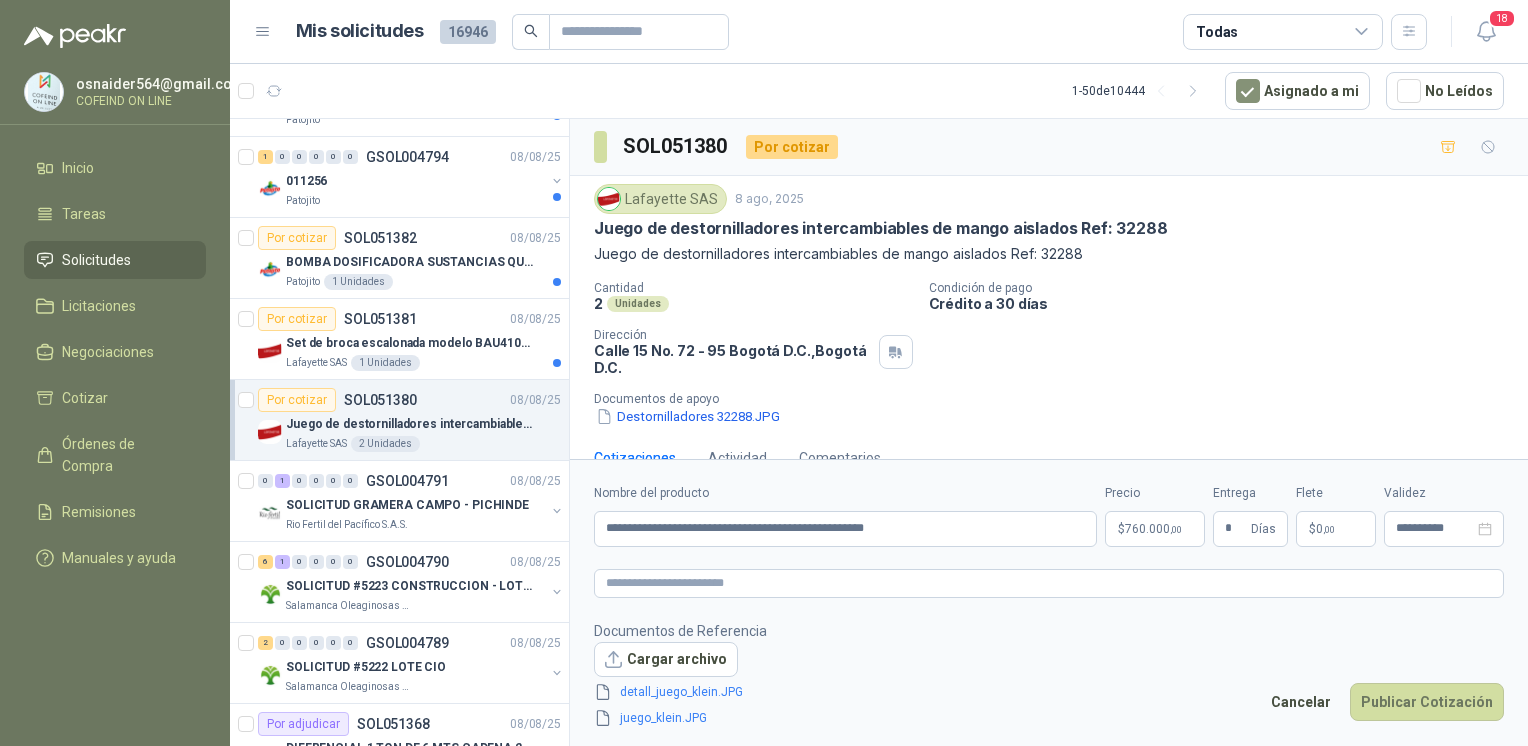 click on "Publicar Cotización" at bounding box center (1427, 702) 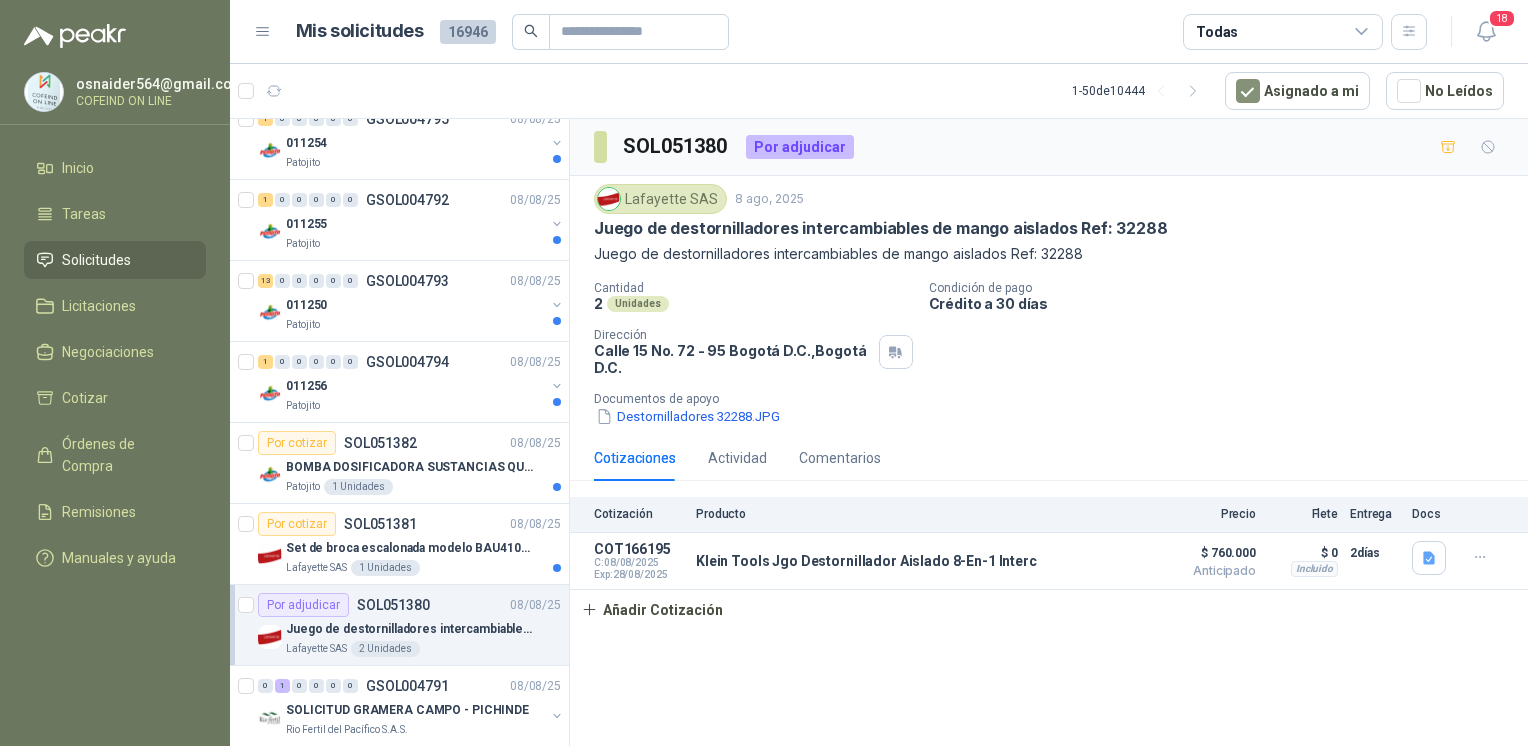 scroll, scrollTop: 172, scrollLeft: 0, axis: vertical 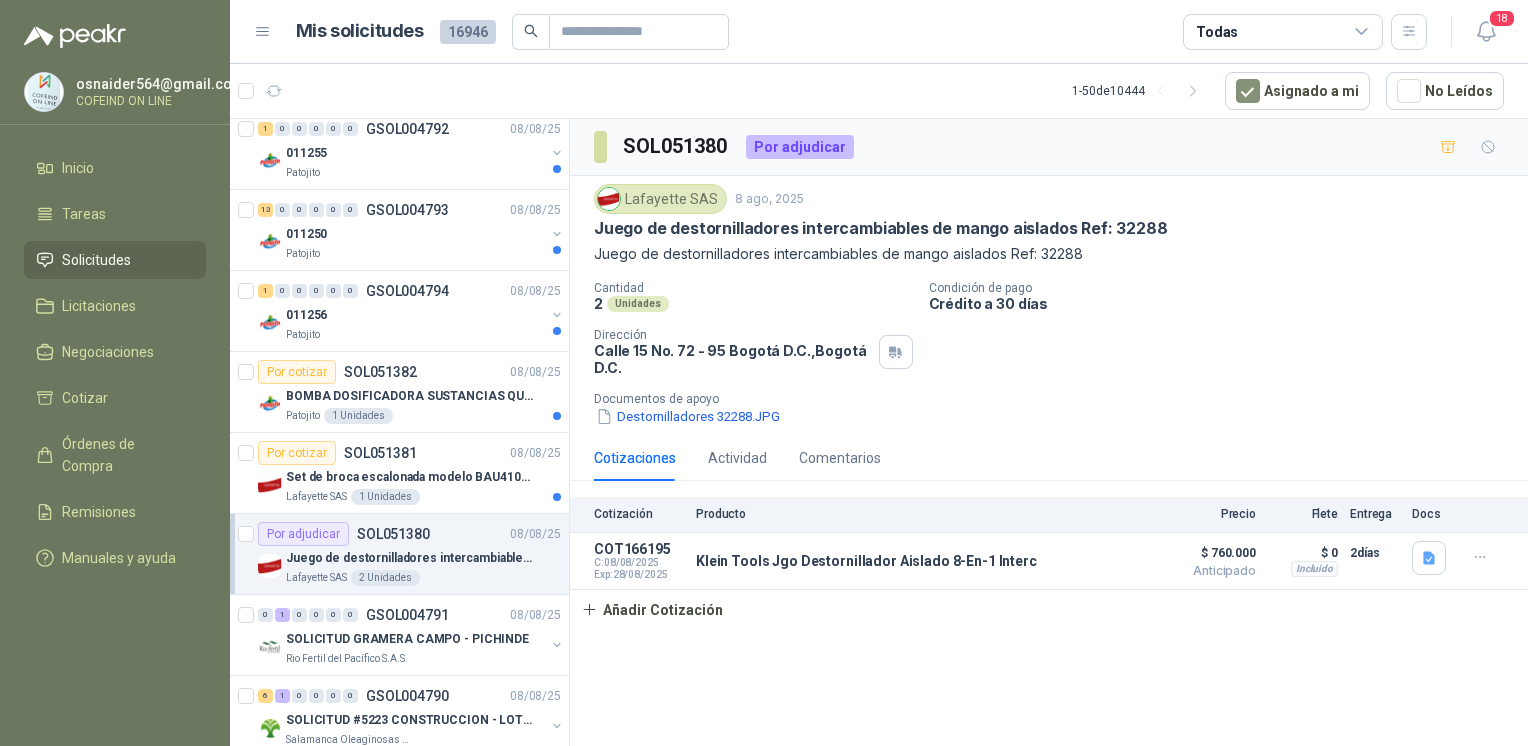 click on "1   Unidades" at bounding box center [385, 497] 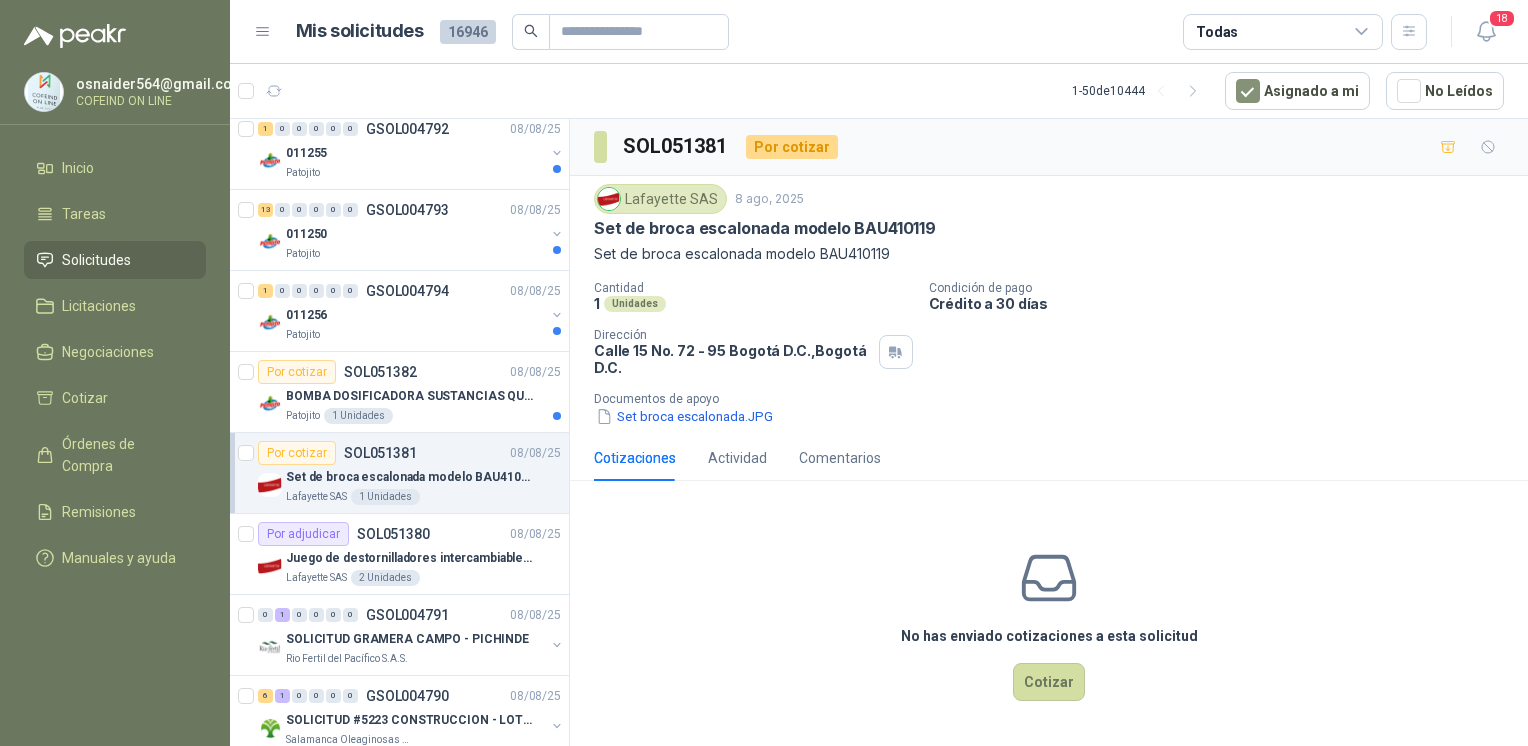click on "Lafayette SAS [DATE]   Set de broca escalonada modelo BAU410119 Set de broca escalonada modelo BAU410119 Cantidad 1   Unidades Condición de pago Crédito a 30 días Dirección Calle 15 No.  72 -  95   [CITY], [STATE] ,  [CITY] [STATE] Documentos de apoyo Set broca escalonada.JPG" at bounding box center [1049, 305] 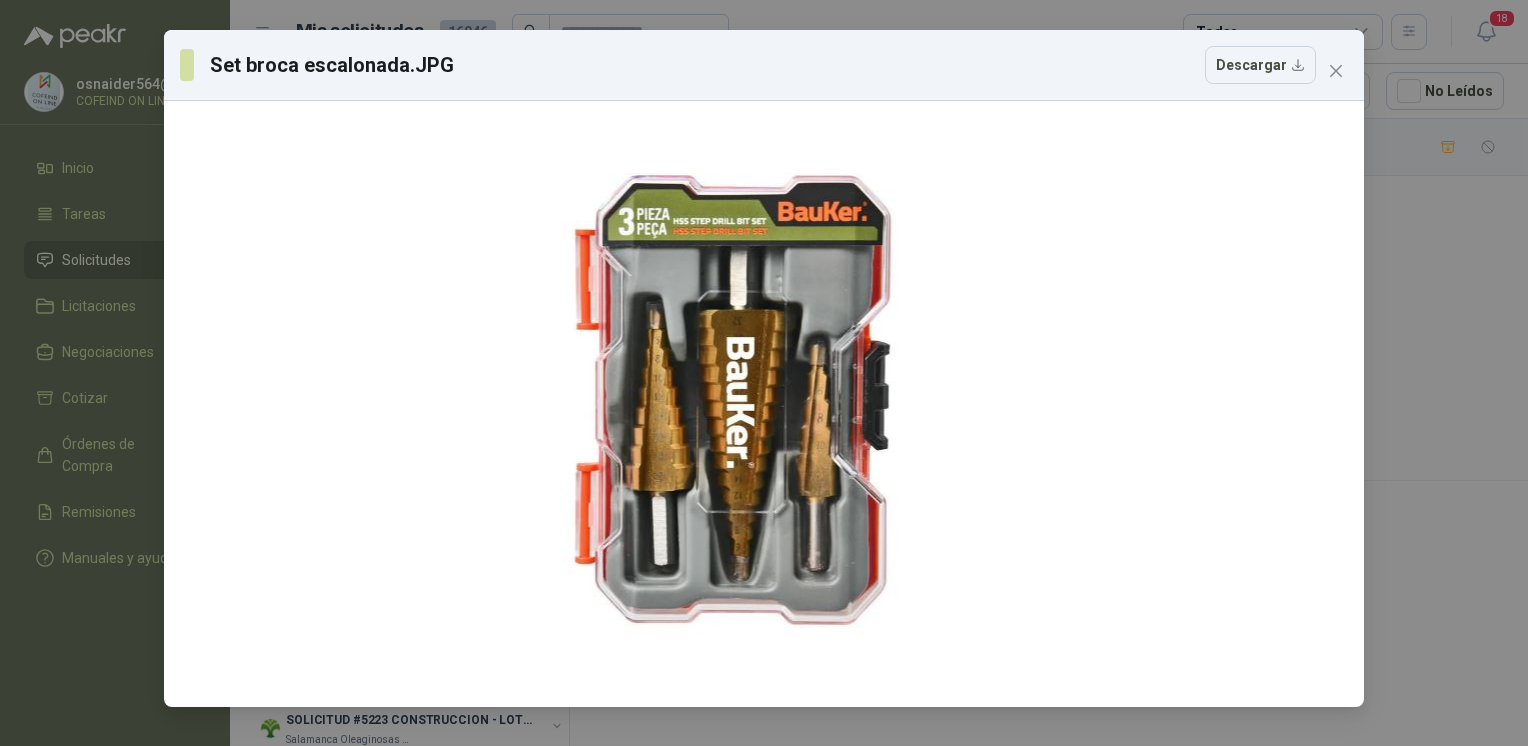 click on "Set broca escalonada.JPG   Descargar" at bounding box center (764, 373) 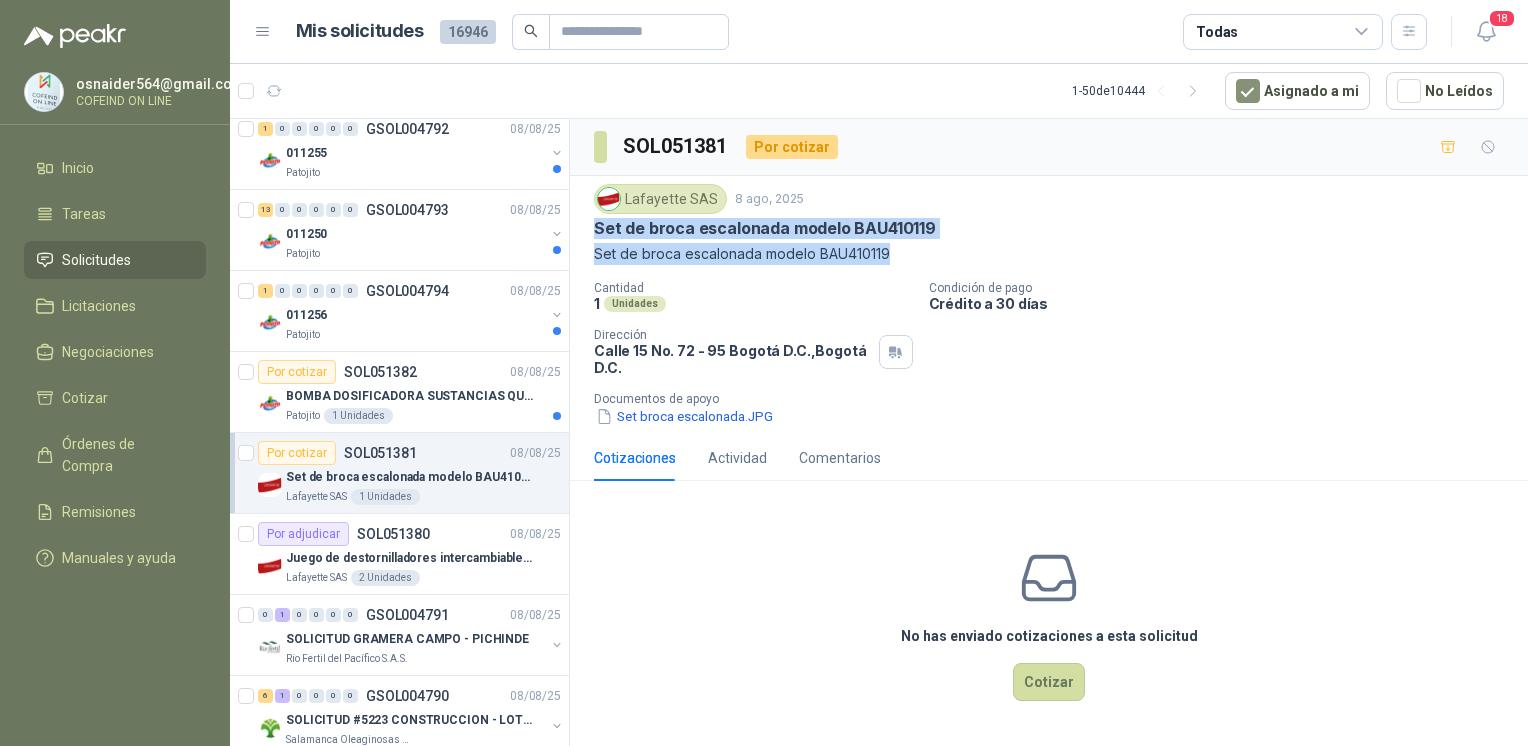 drag, startPoint x: 600, startPoint y: 230, endPoint x: 933, endPoint y: 241, distance: 333.18164 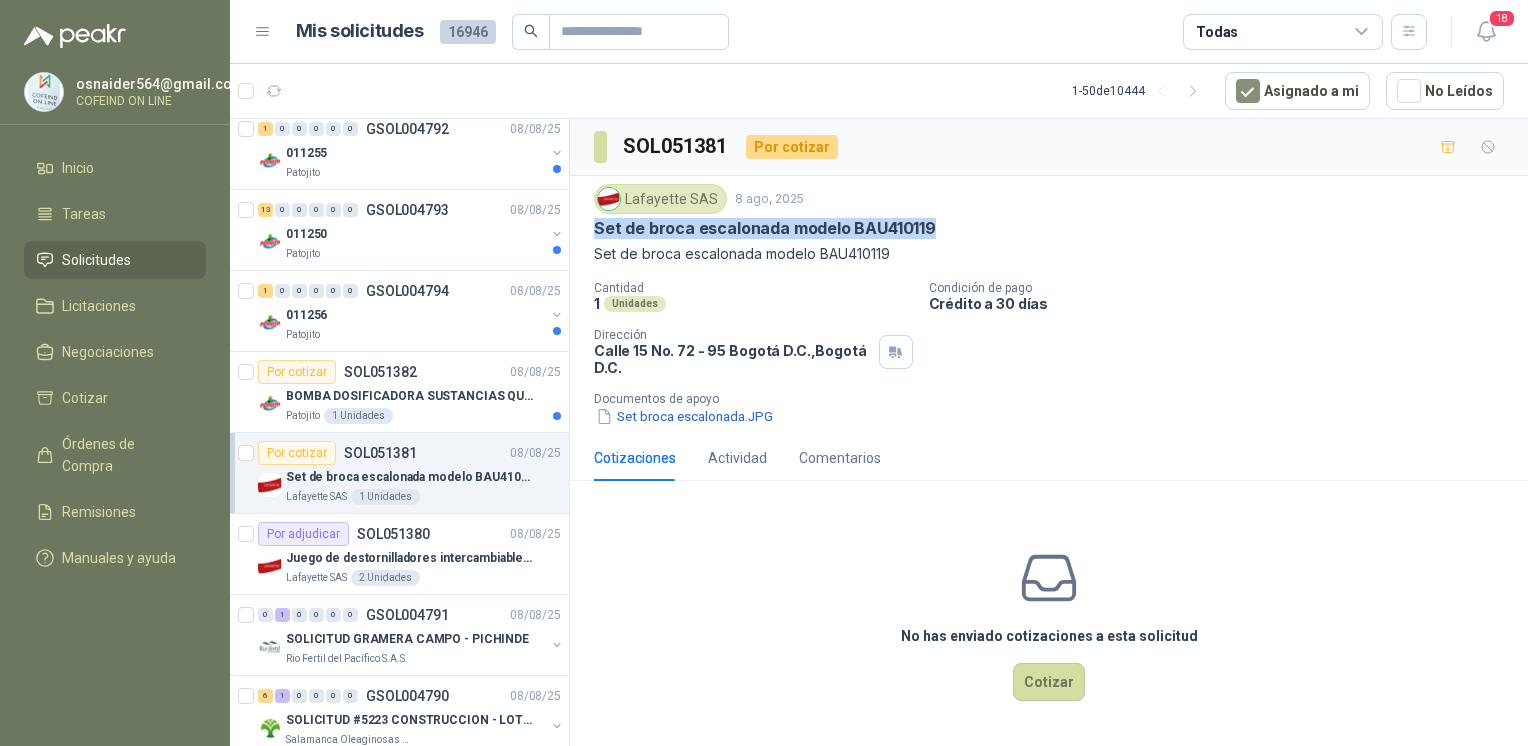 drag, startPoint x: 932, startPoint y: 226, endPoint x: 594, endPoint y: 226, distance: 338 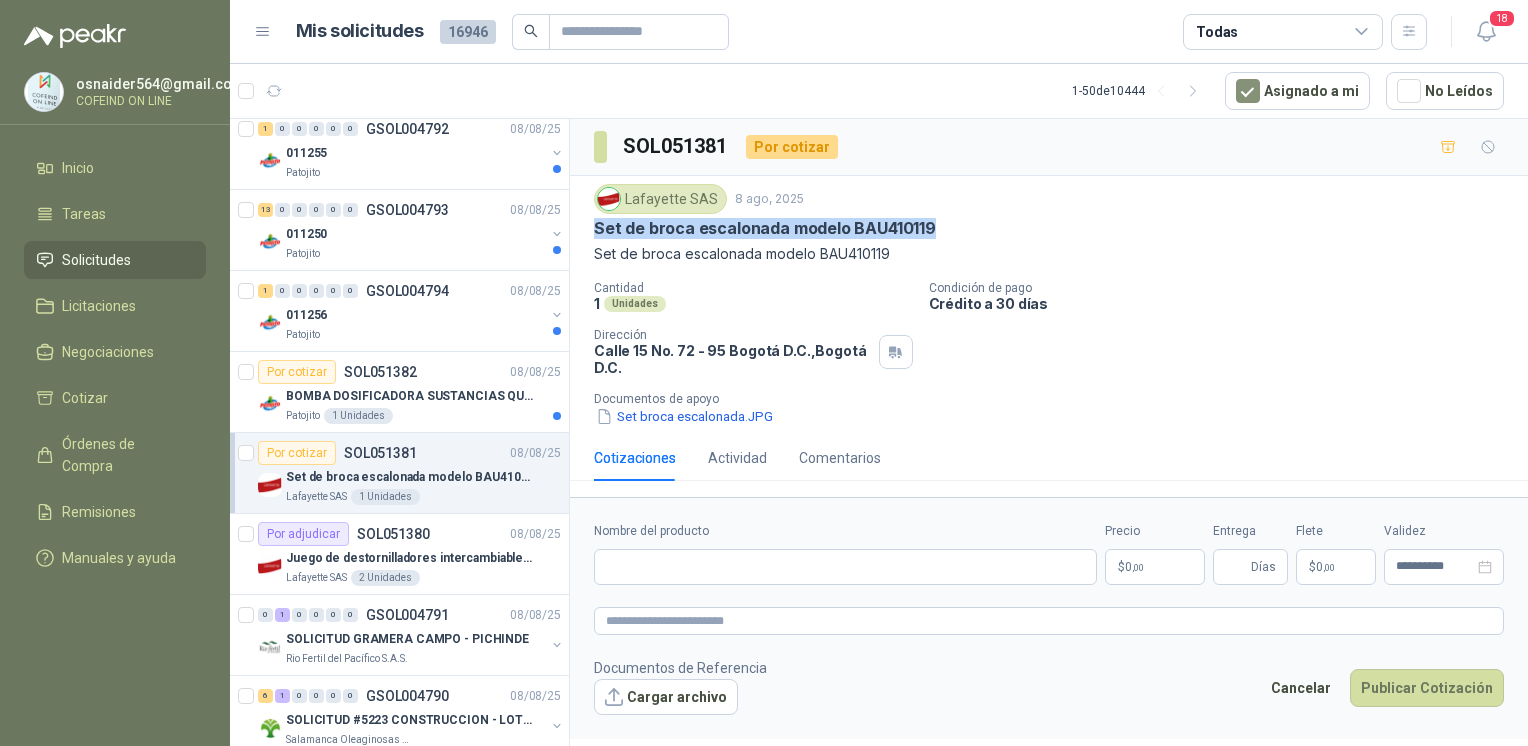 type 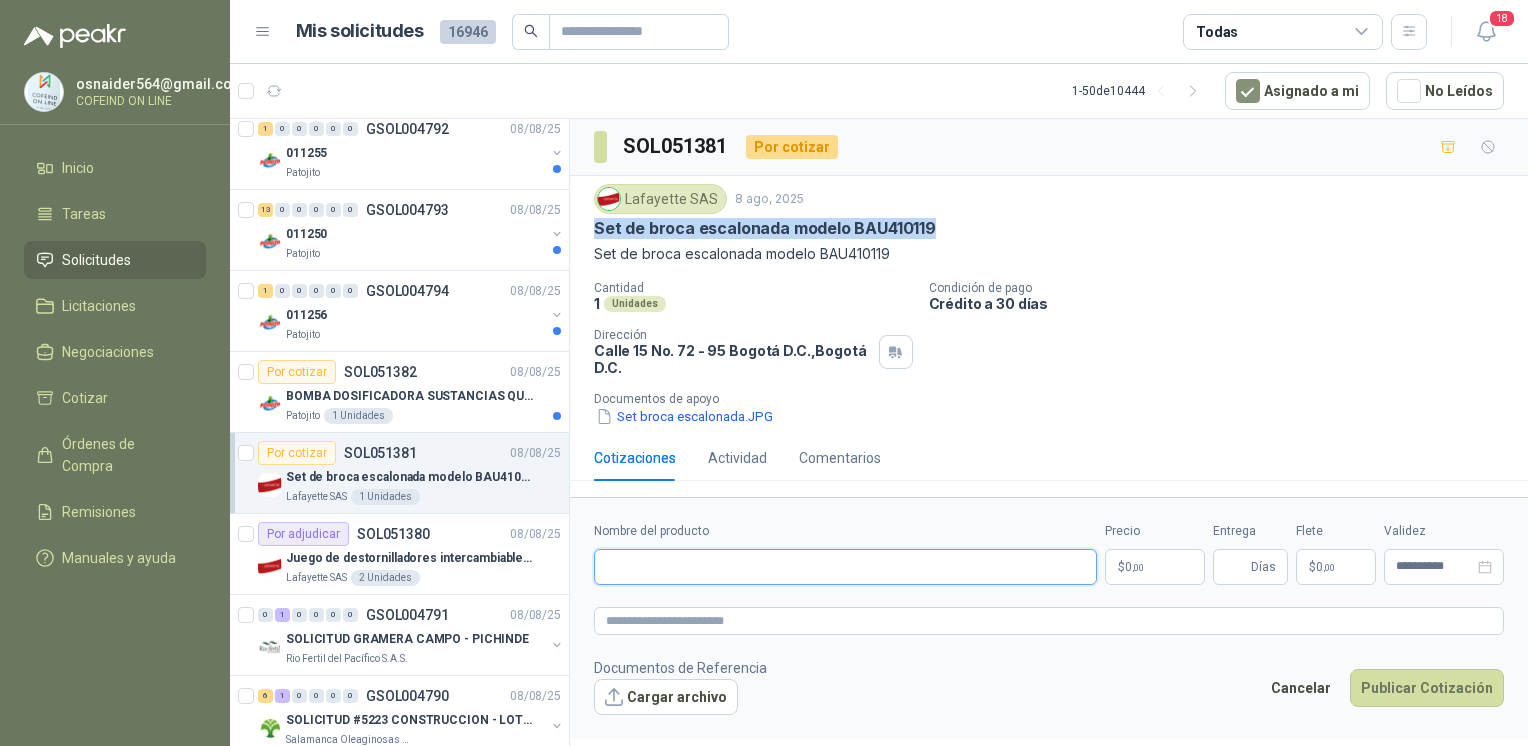 click on "Nombre del producto" at bounding box center [845, 567] 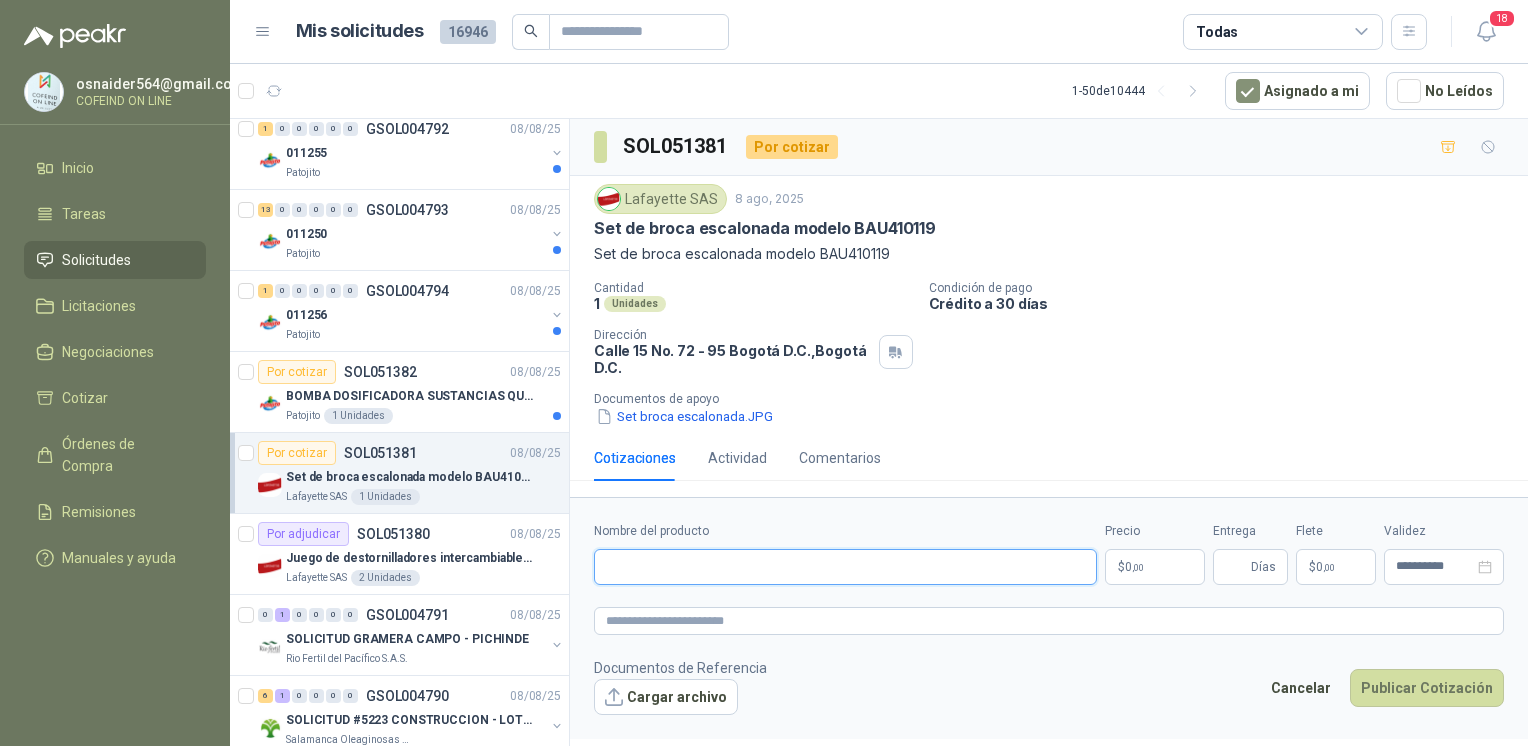 paste on "**********" 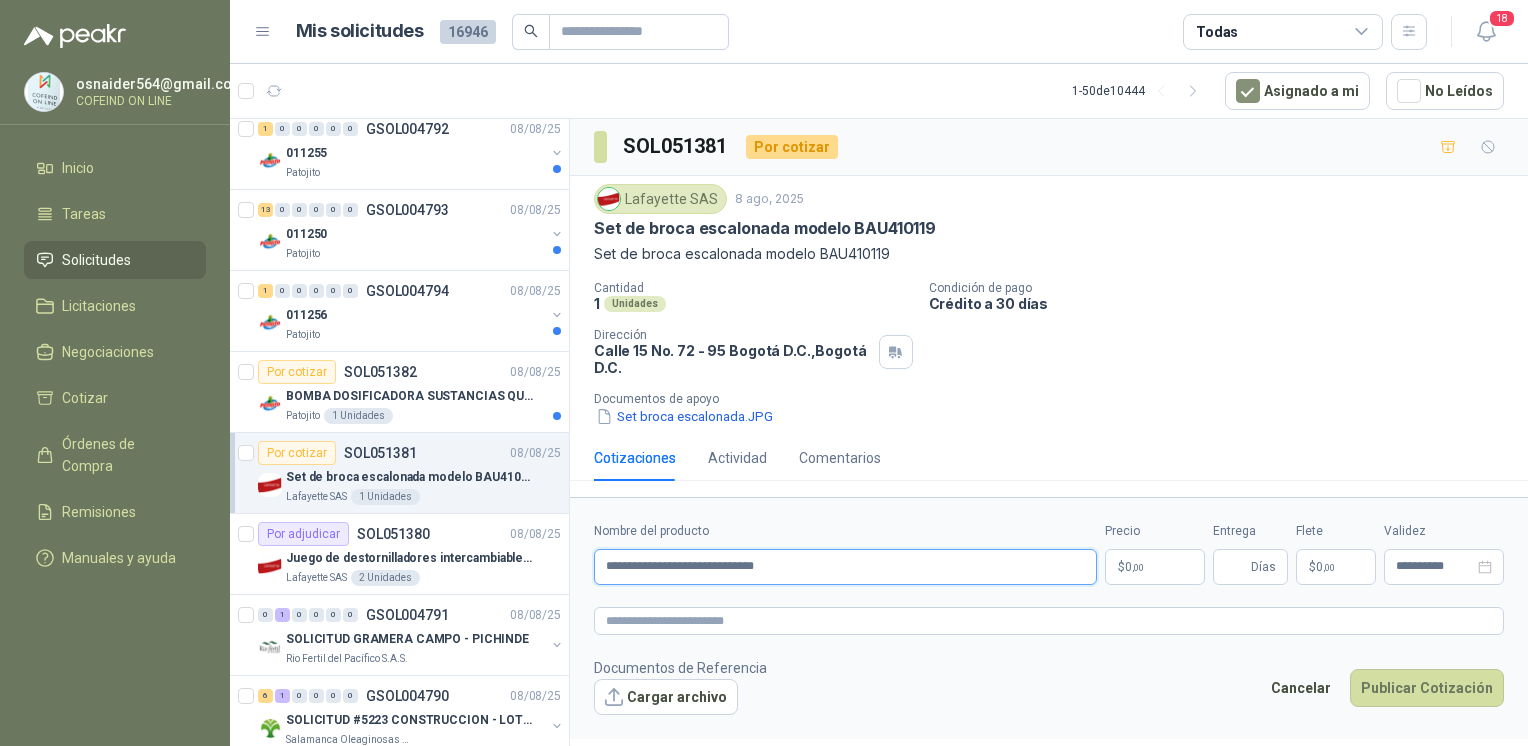type on "**********" 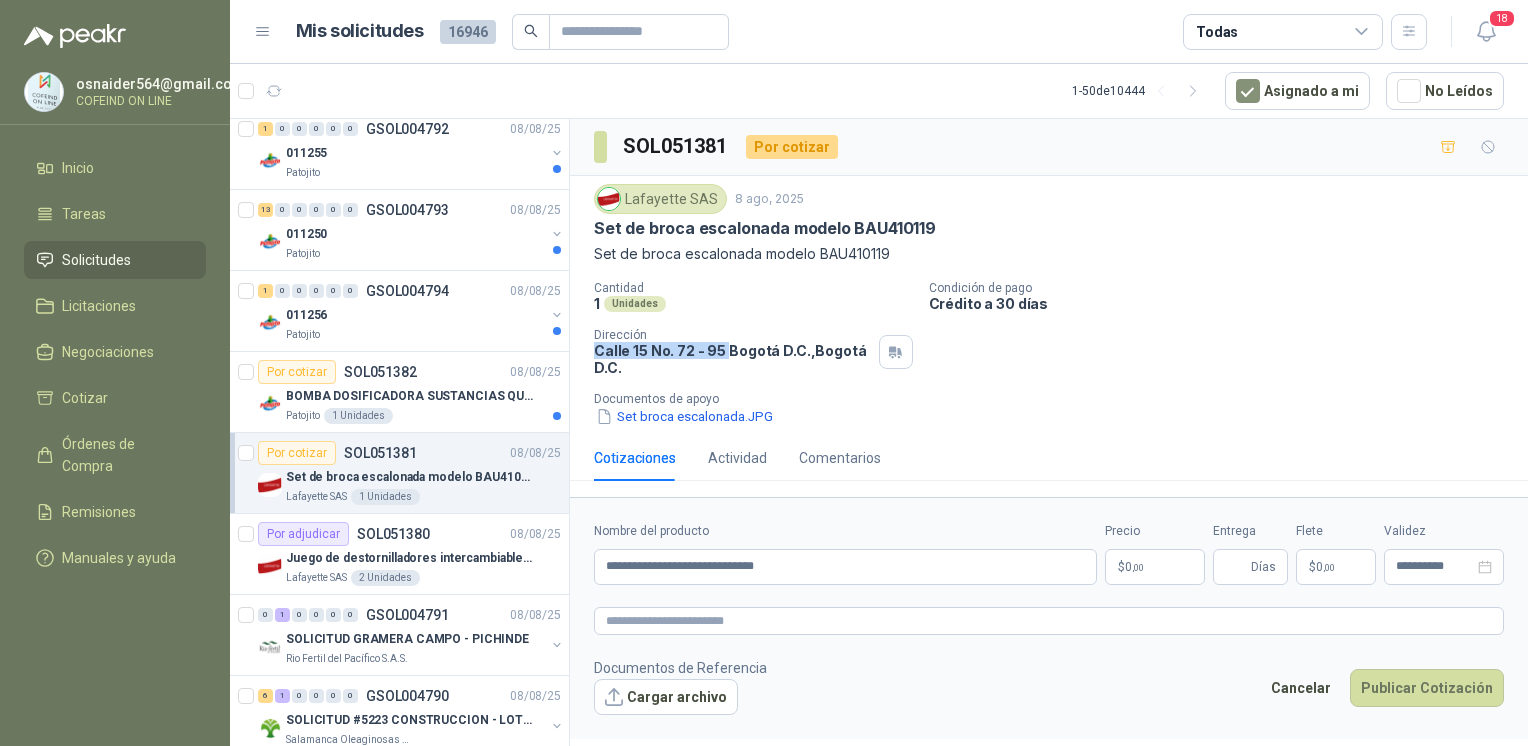 drag, startPoint x: 592, startPoint y: 350, endPoint x: 727, endPoint y: 346, distance: 135.05925 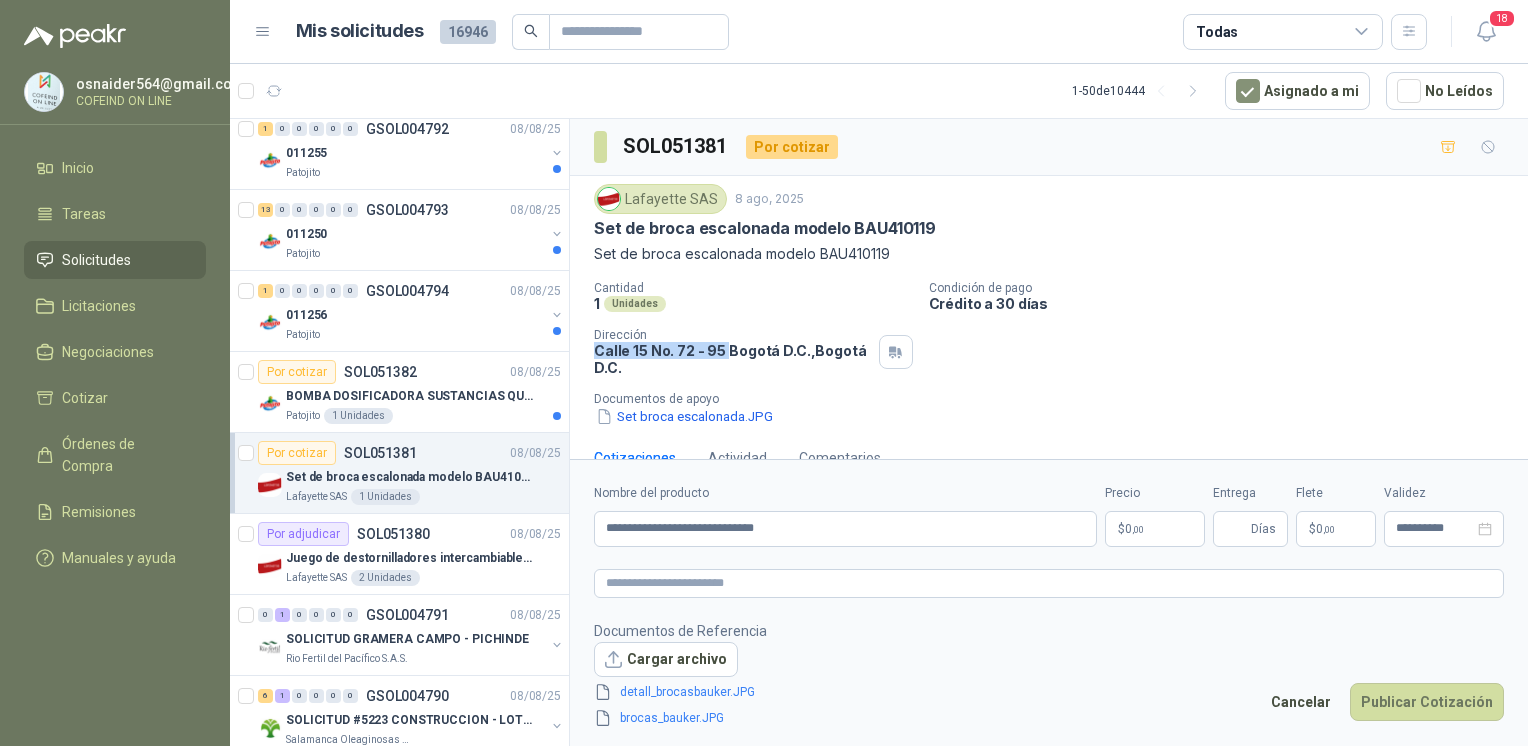 click on "[EMAIL]   COFEIND ON LINE   Inicio   Tareas   Solicitudes   Licitaciones   Negociaciones   Cotizar   Órdenes de Compra   Remisiones   Manuales y ayuda Mis solicitudes 16946 Todas 18 1 - 50  de  10444 Asignado a mi No Leídos Por cotizar SOL051399 [DATE]   KBL12750 batería kaise tipo AGM: 12V 75Ah Caracol TV 1   Unidades 1   0   0   0   0   0   GSOL004795 [DATE]   011254 [PERSON]   1   0   0   0   0   0   GSOL004792 [DATE]   011255 [PERSON]   13   0   0   0   0   0   GSOL004793 [DATE]   011250 [PERSON]   1   0   0   0   0   0   GSOL004794 [DATE]   011256 [PERSON]   Por cotizar SOL051382 [DATE]   BOMBA DOSIFICADORA SUSTANCIAS QUIMICAS [PERSON] 1   Unidades Por cotizar SOL051381 [DATE]   Set de broca escalonada modelo BAU410119 Lafayette SAS 1   Unidades Por cotizar SOL051380 [DATE]   Juego de destornilladores intercambiables de mango aislados Ref: 32288 Lafayette SAS 2   Unidades 0   1   0   0   0   0   GSOL004791 [DATE]   SOLICITUD GRAMERA CAMPO - PICHINDE    6   1   0   0   0" at bounding box center (764, 373) 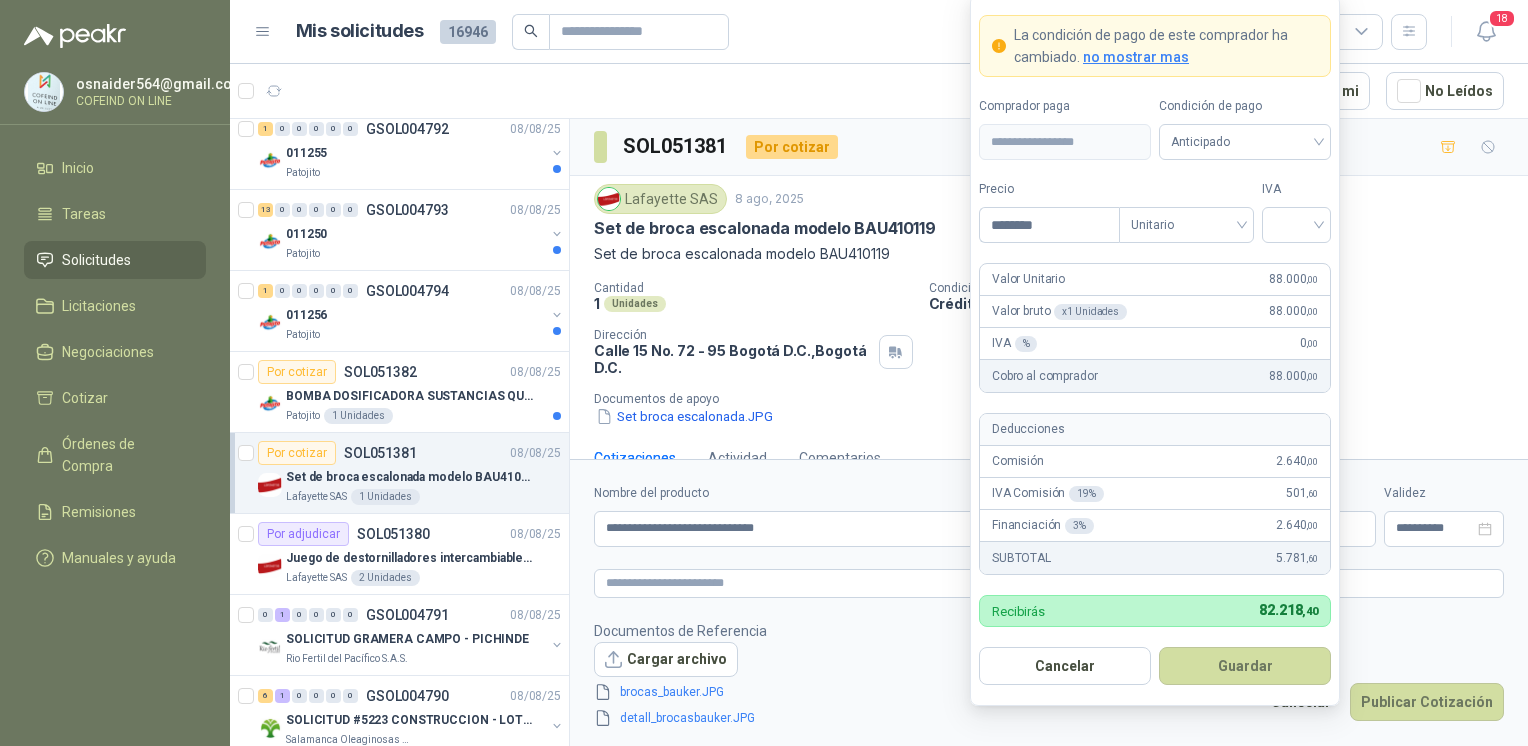click at bounding box center (1296, 225) 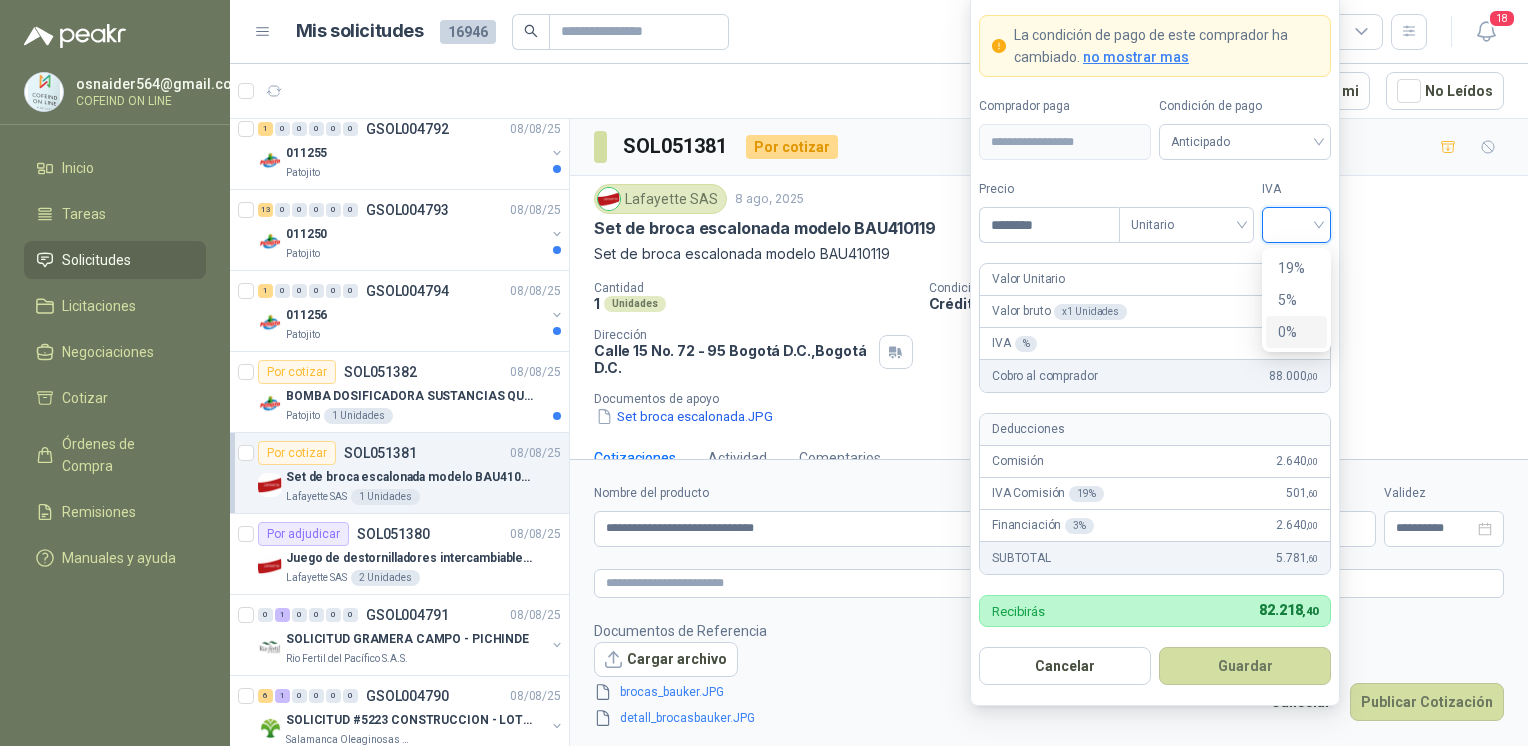 click on "0%" at bounding box center [1296, 332] 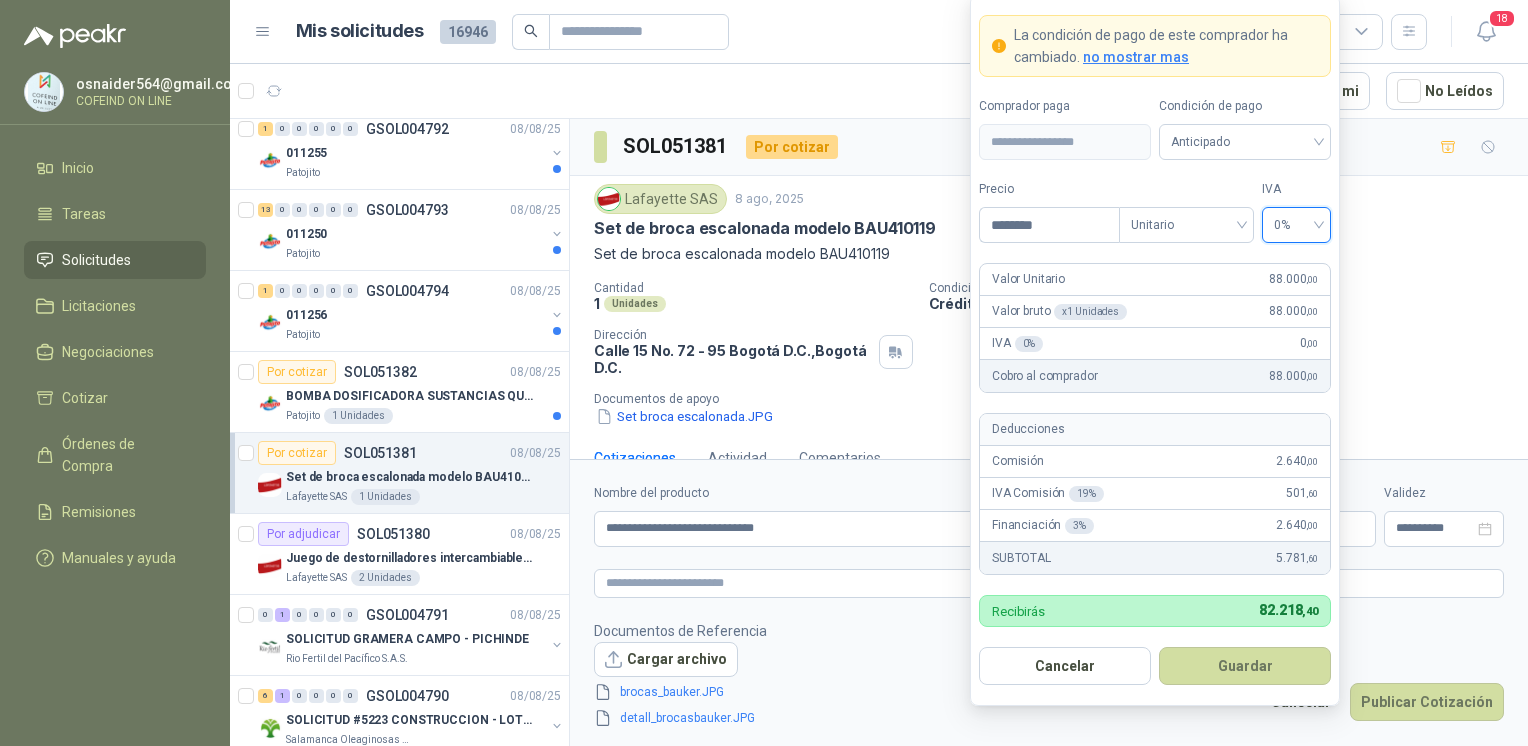 click on "Guardar" at bounding box center [1245, 666] 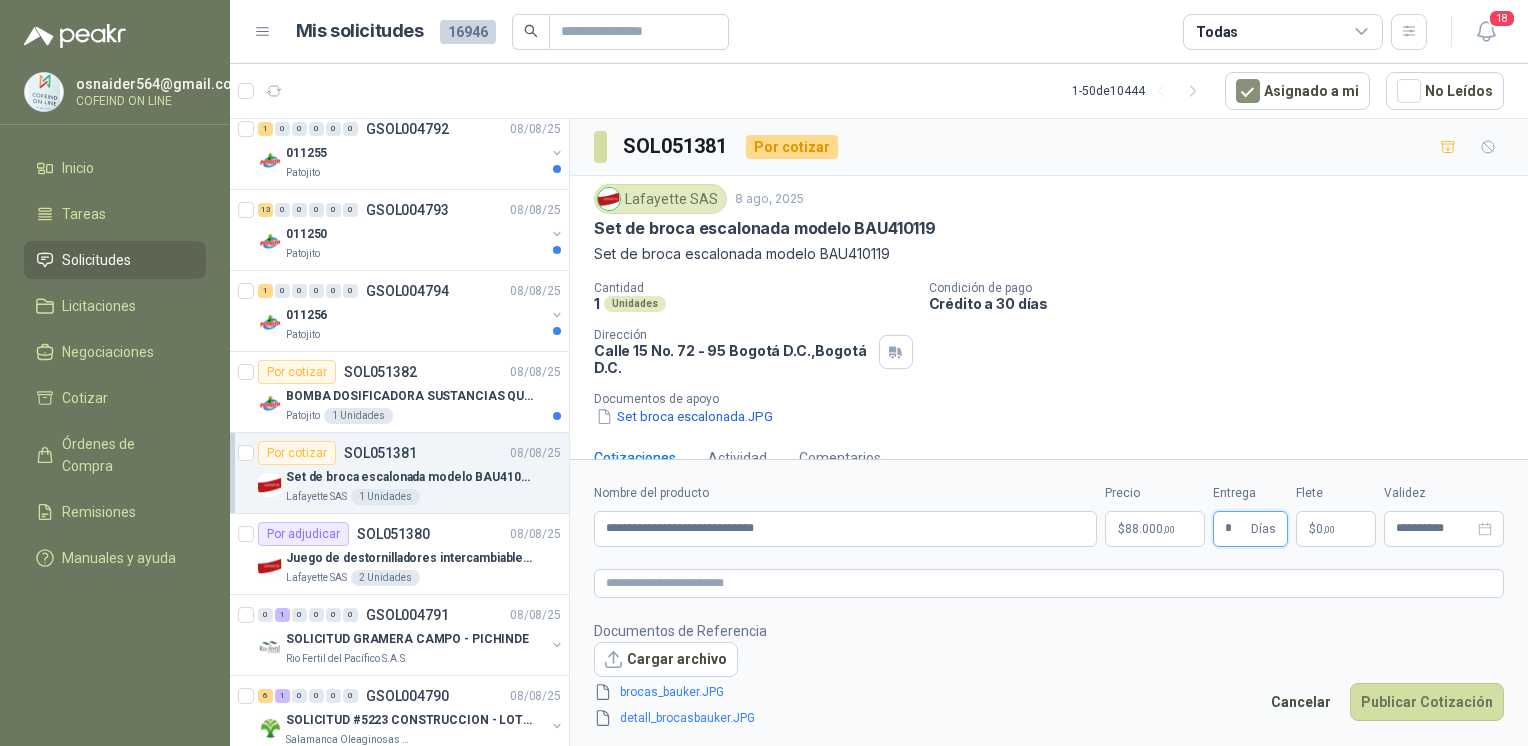 type on "*" 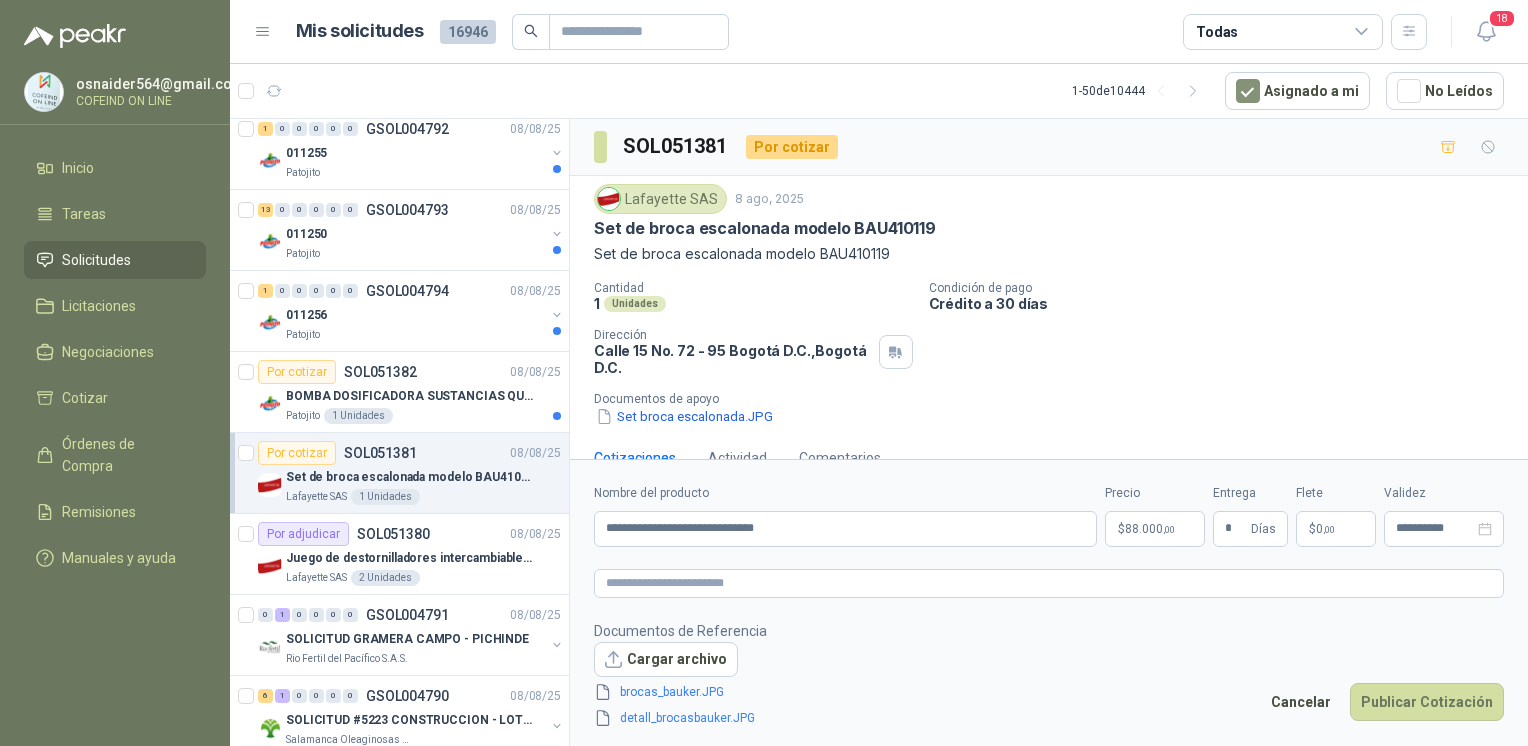 click on "Publicar Cotización" at bounding box center [1427, 702] 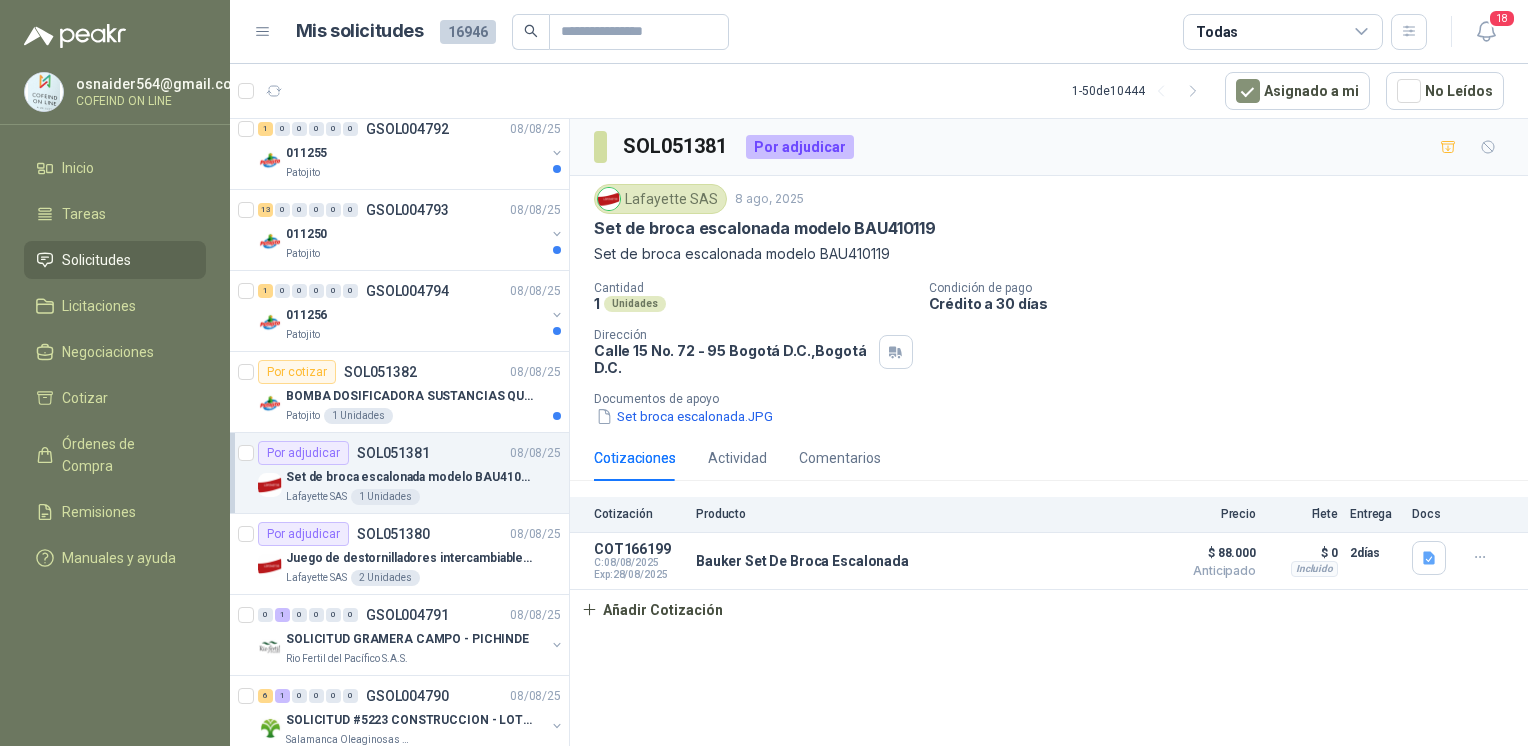 click 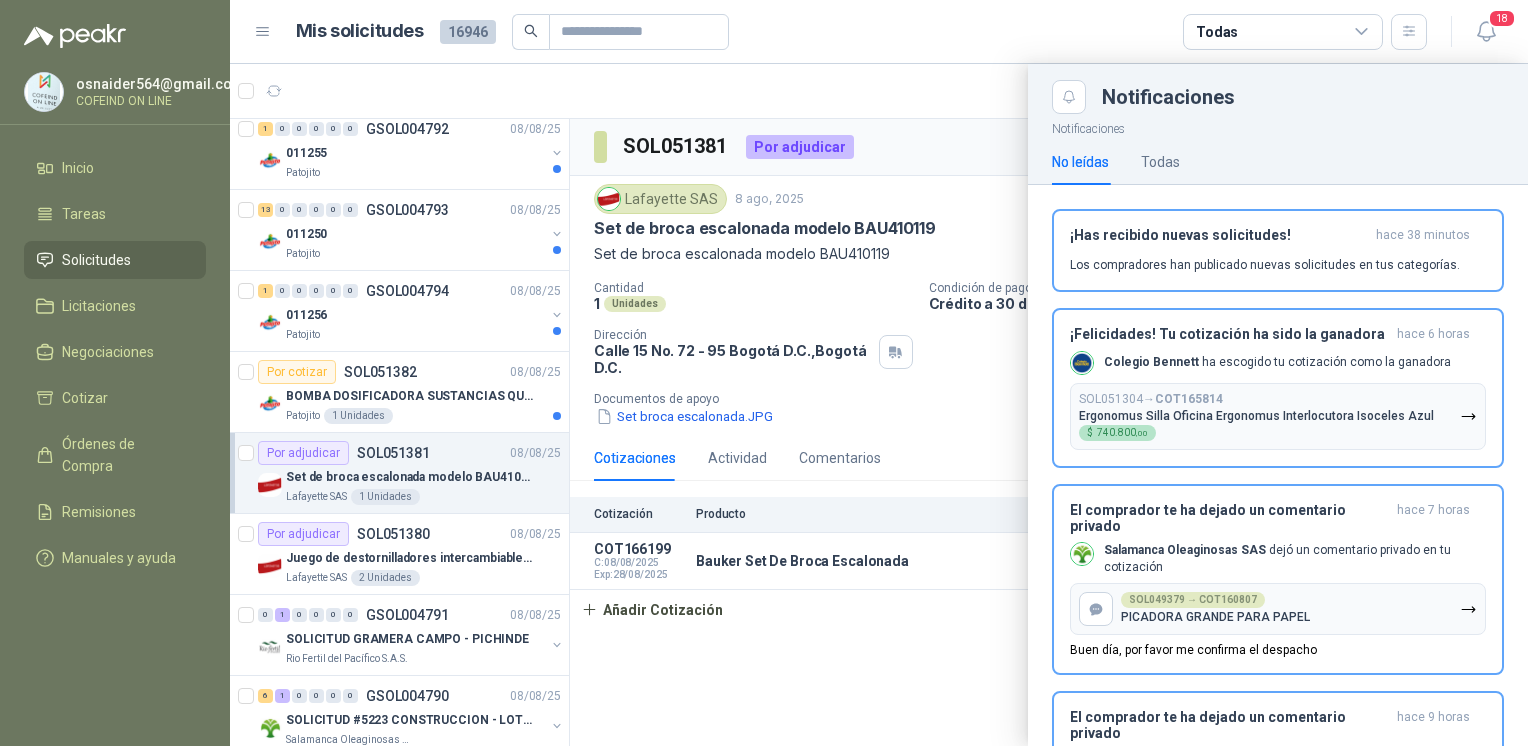 click at bounding box center [879, 405] 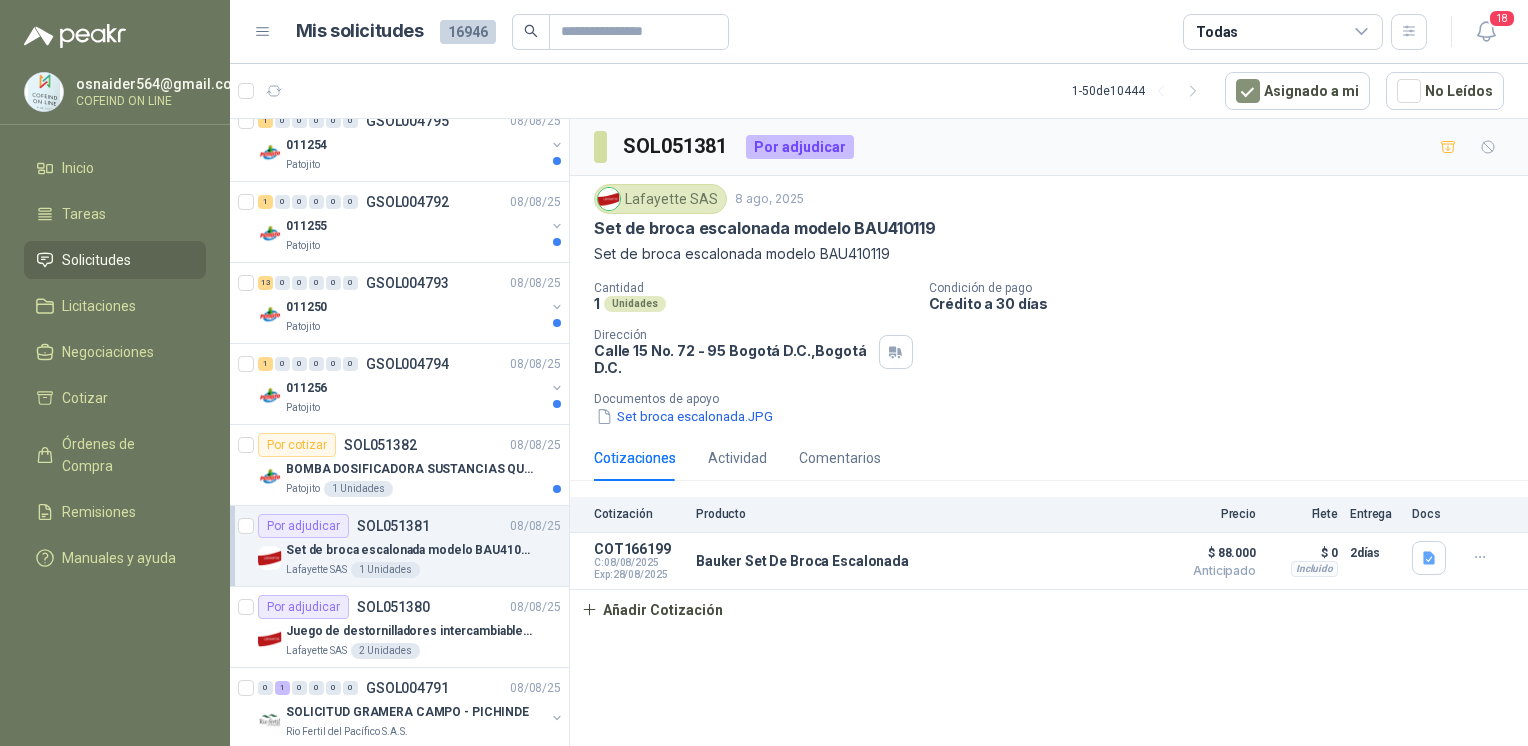 scroll, scrollTop: 0, scrollLeft: 0, axis: both 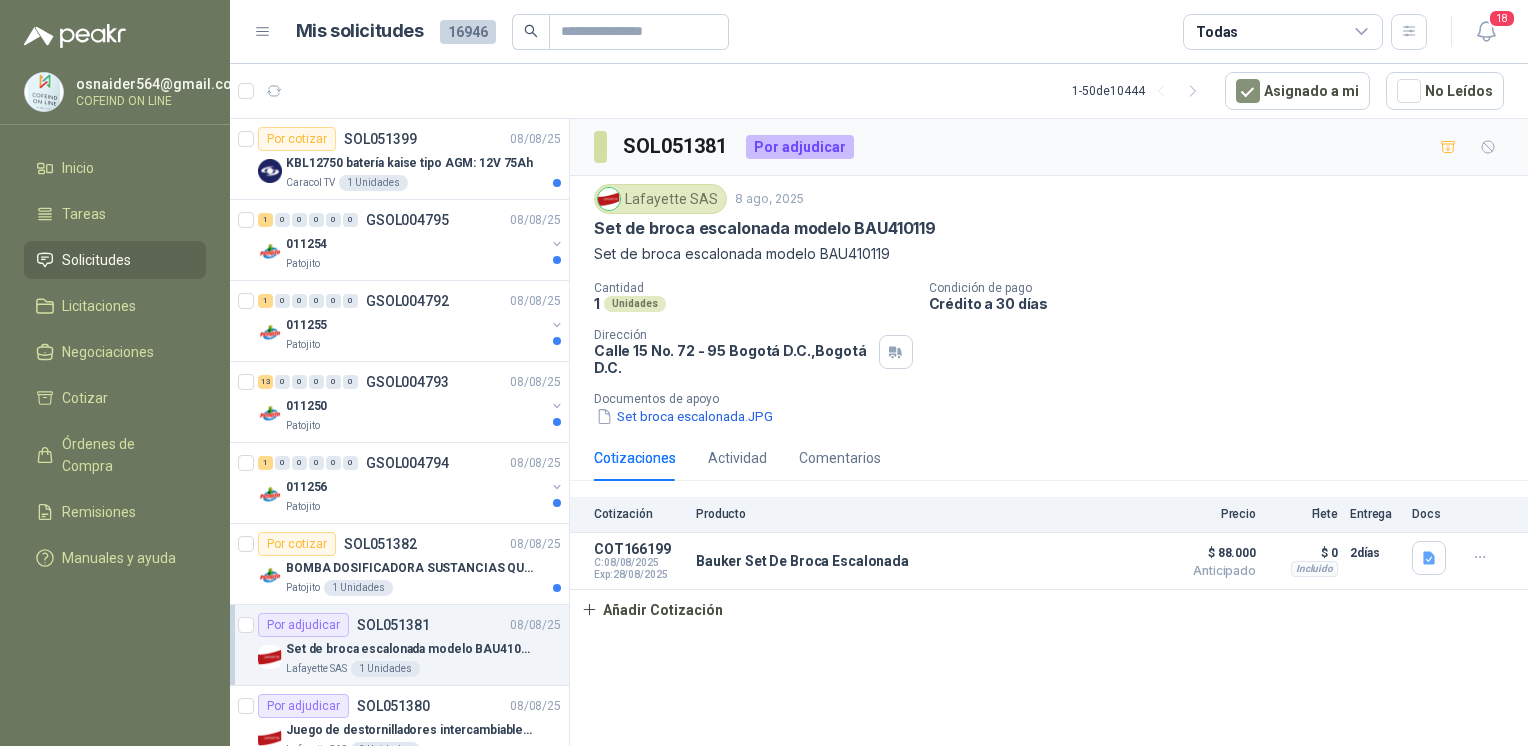 click on "BOMBA DOSIFICADORA SUSTANCIAS QUIMICAS" at bounding box center (410, 568) 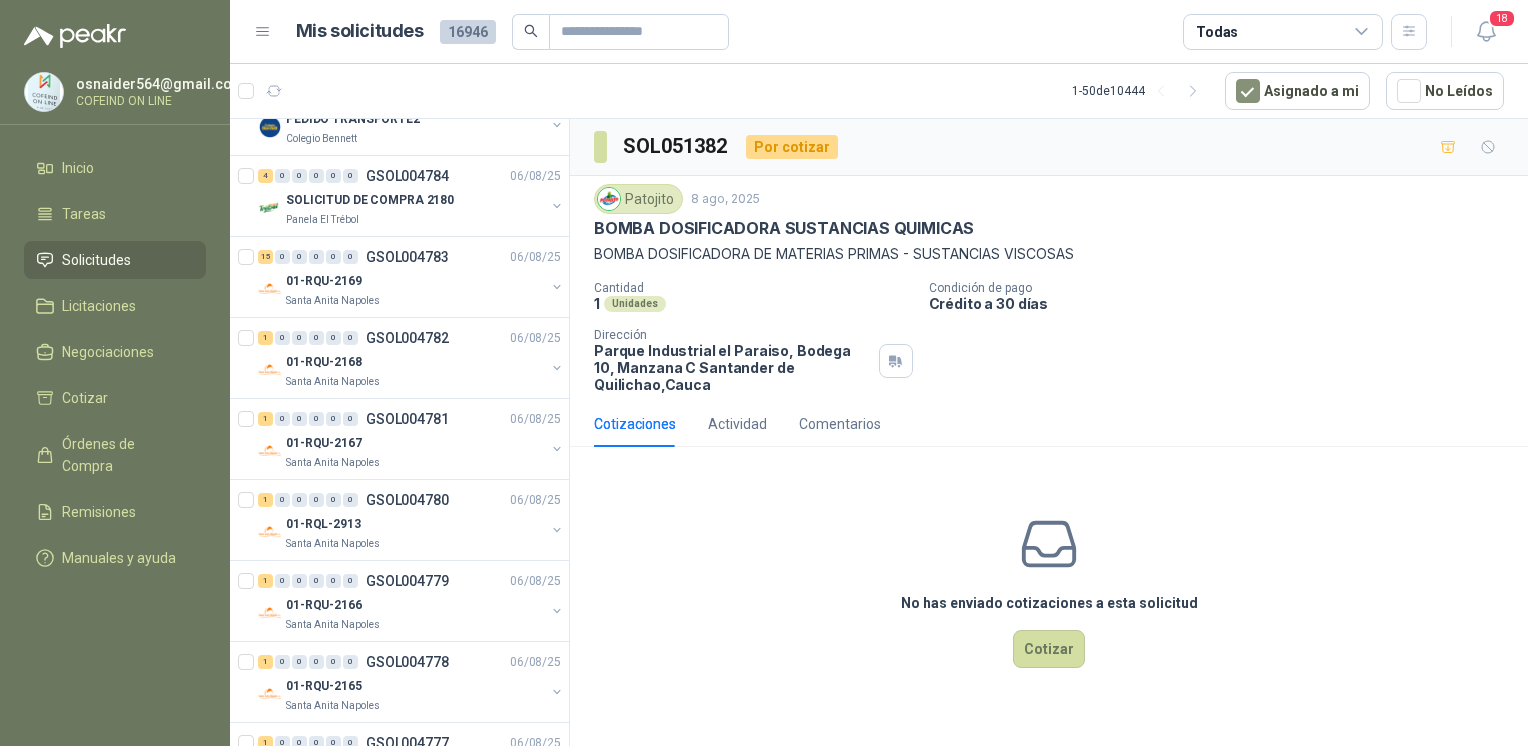 scroll, scrollTop: 1487, scrollLeft: 0, axis: vertical 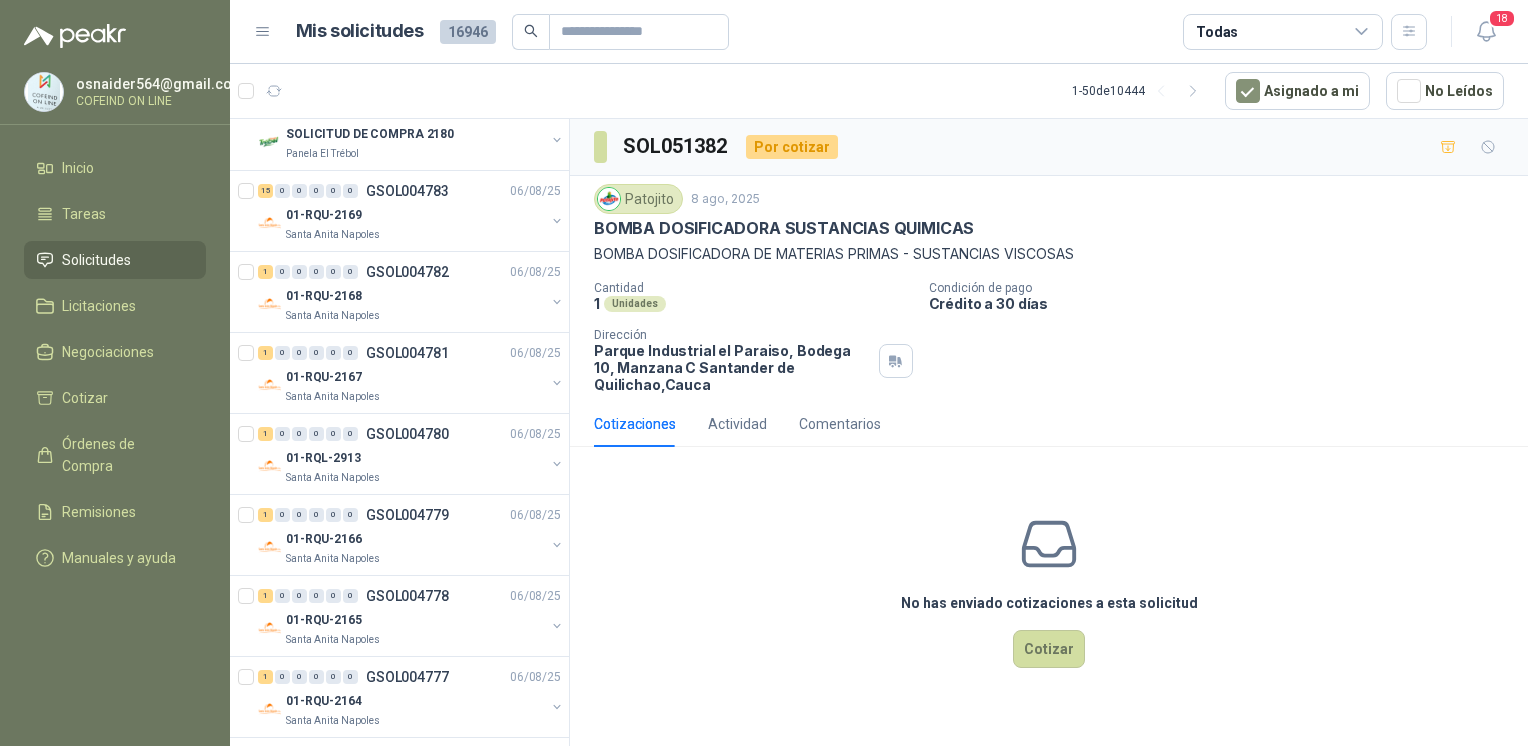 click on "Santa Anita Napoles" at bounding box center [415, 316] 